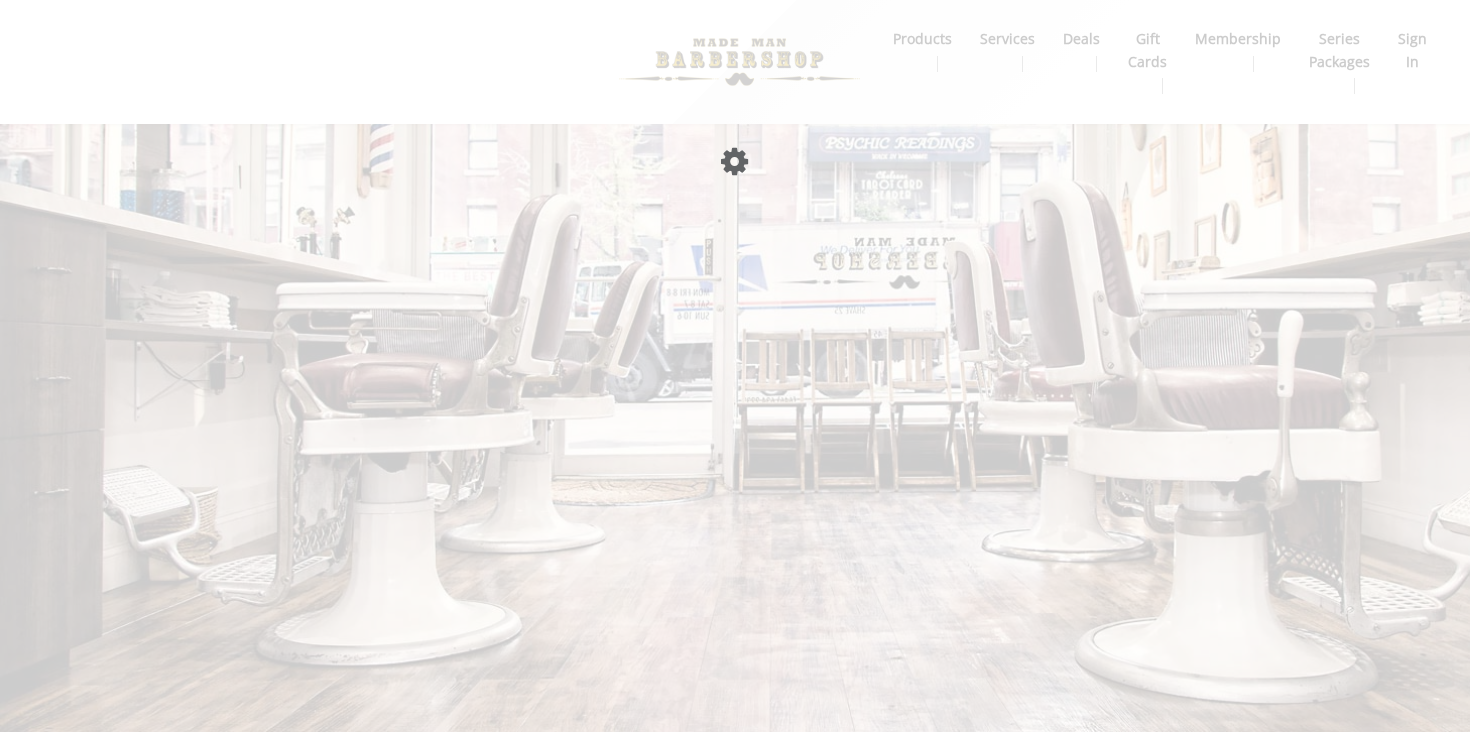 scroll, scrollTop: 0, scrollLeft: 0, axis: both 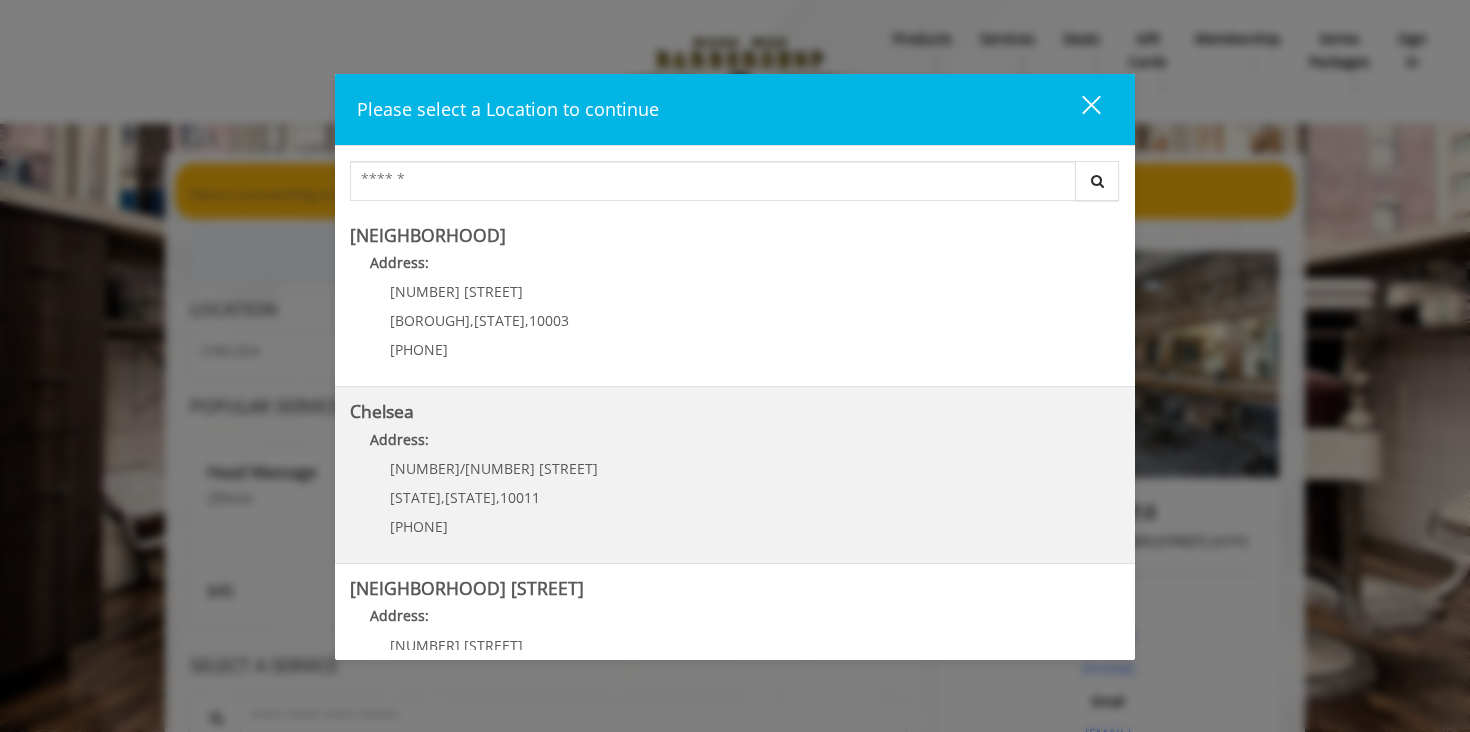 click on "[CITY] Address: [NUMBER]/[NUMBER] [STREET] [CITY], [CITY], [POSTAL_CODE] [PHONE]" at bounding box center [735, 475] 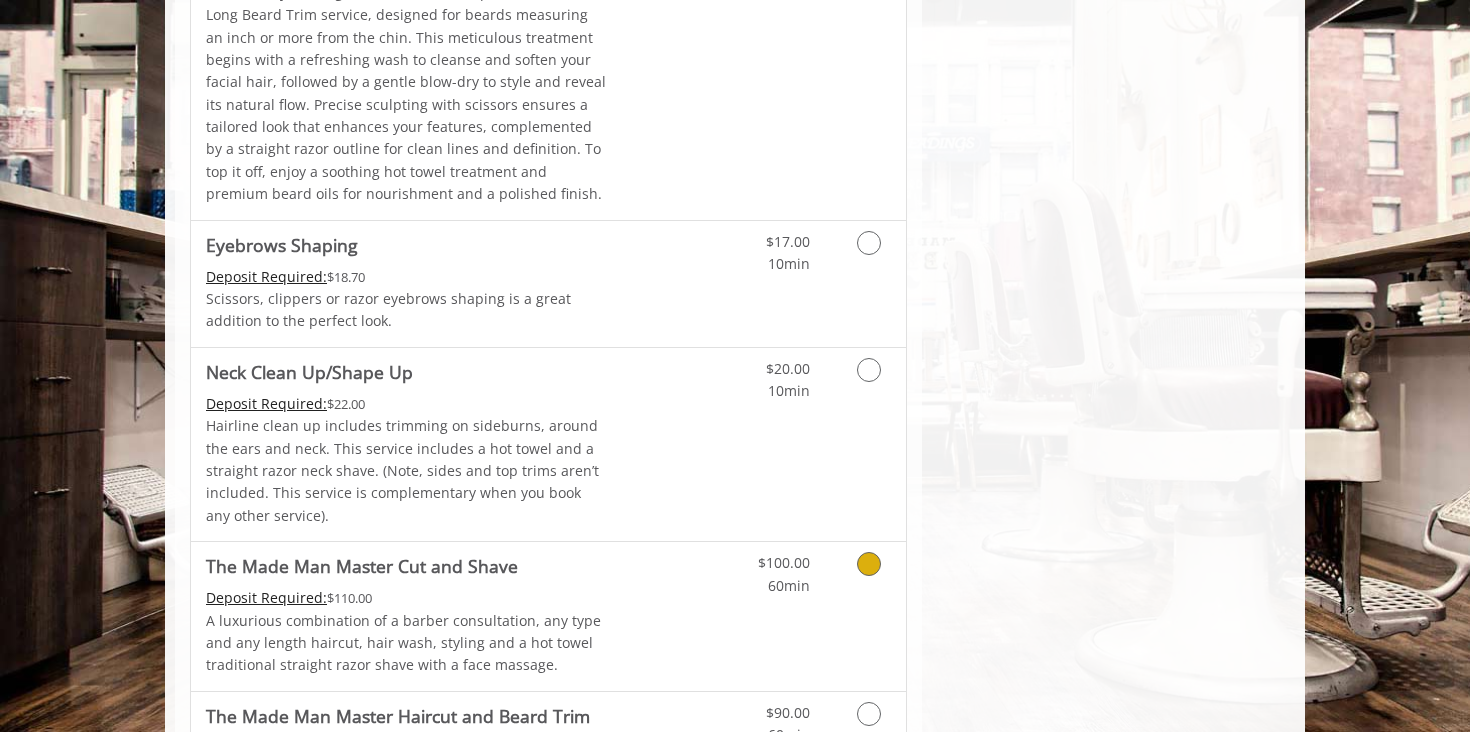 scroll, scrollTop: 3152, scrollLeft: 0, axis: vertical 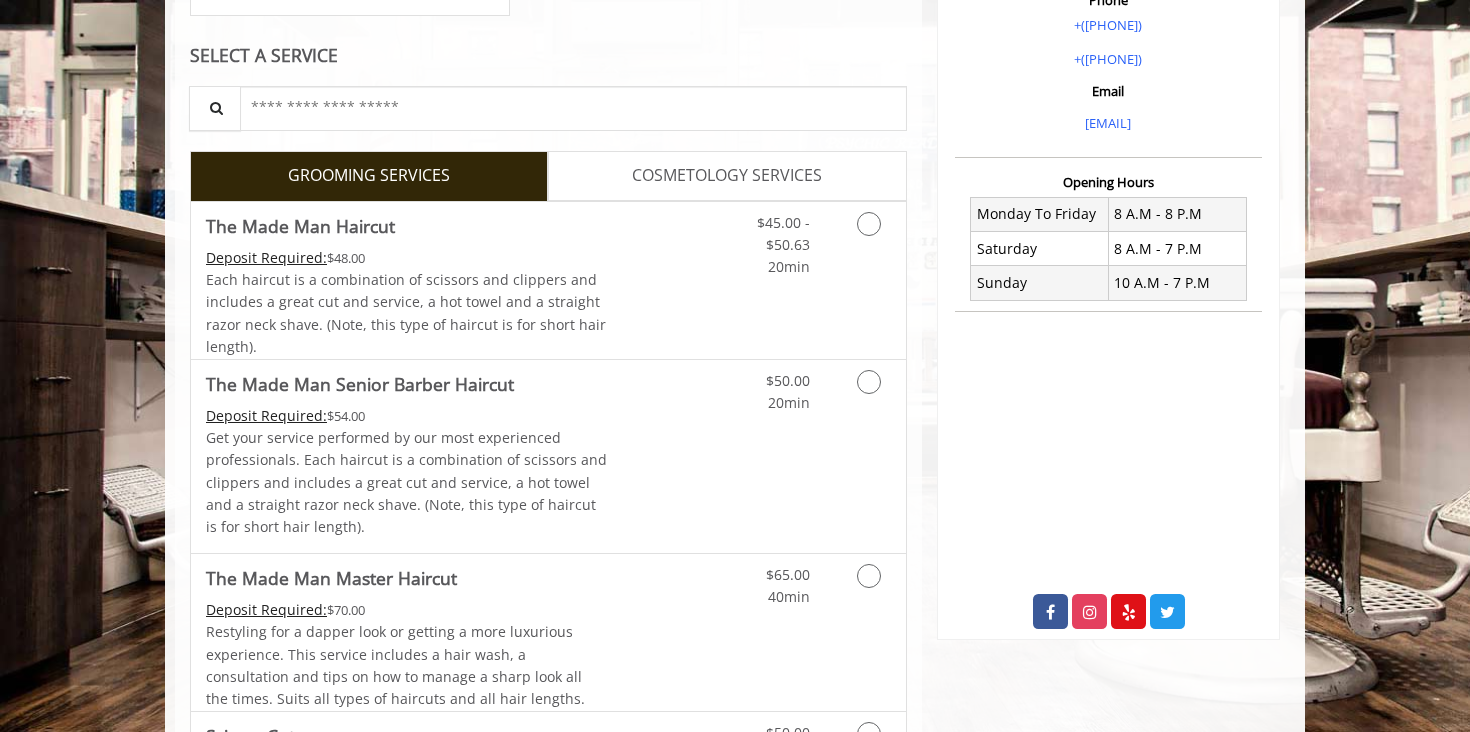 click on "COSMETOLOGY SERVICES" at bounding box center (727, 176) 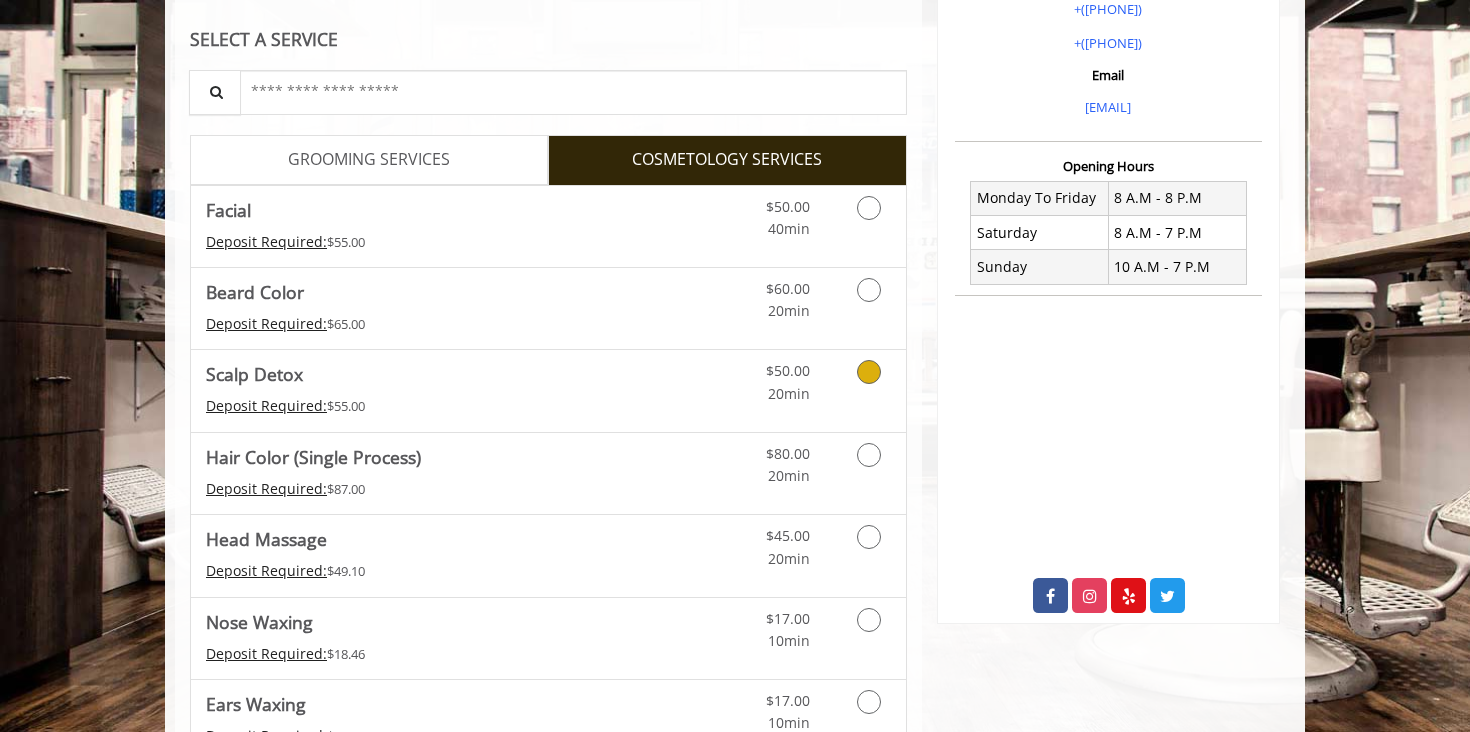 scroll, scrollTop: 631, scrollLeft: 0, axis: vertical 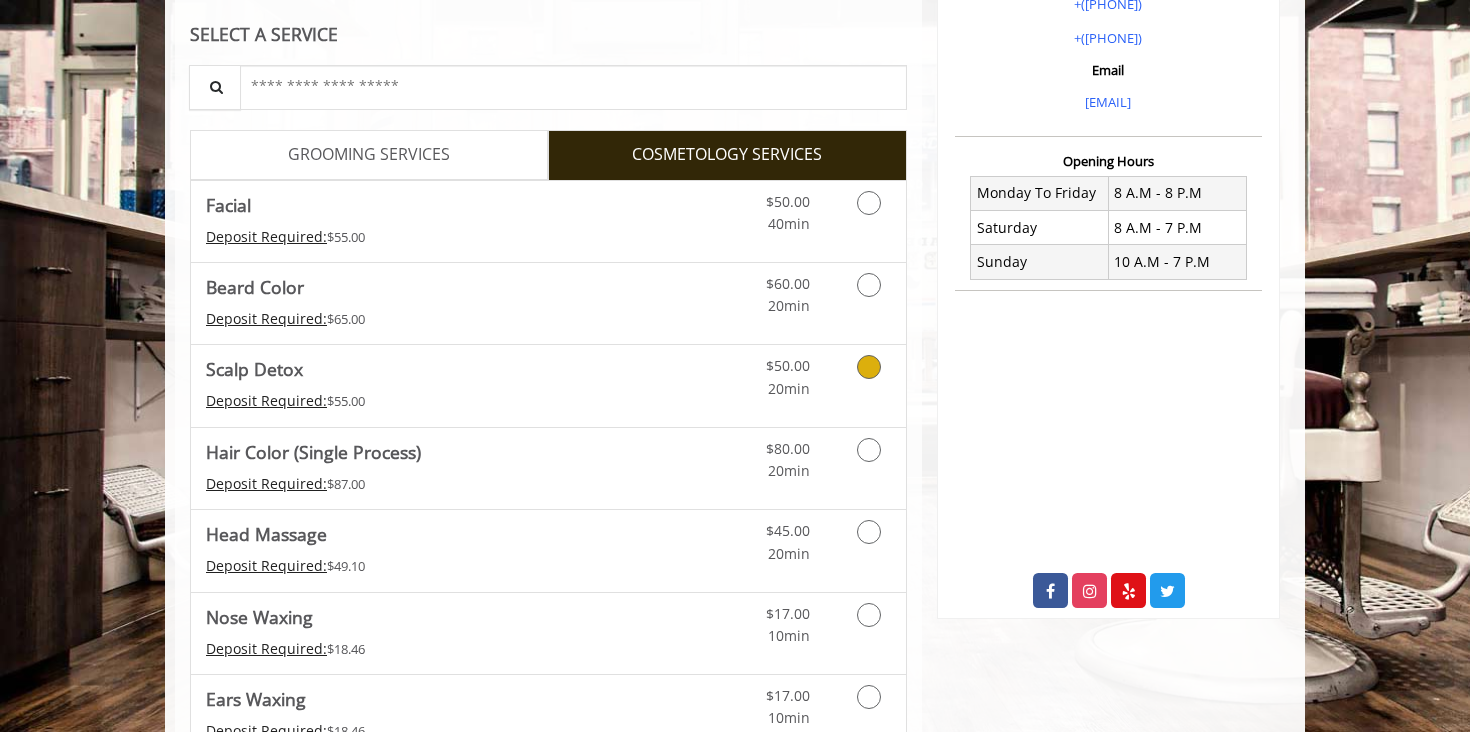 click at bounding box center [869, 367] 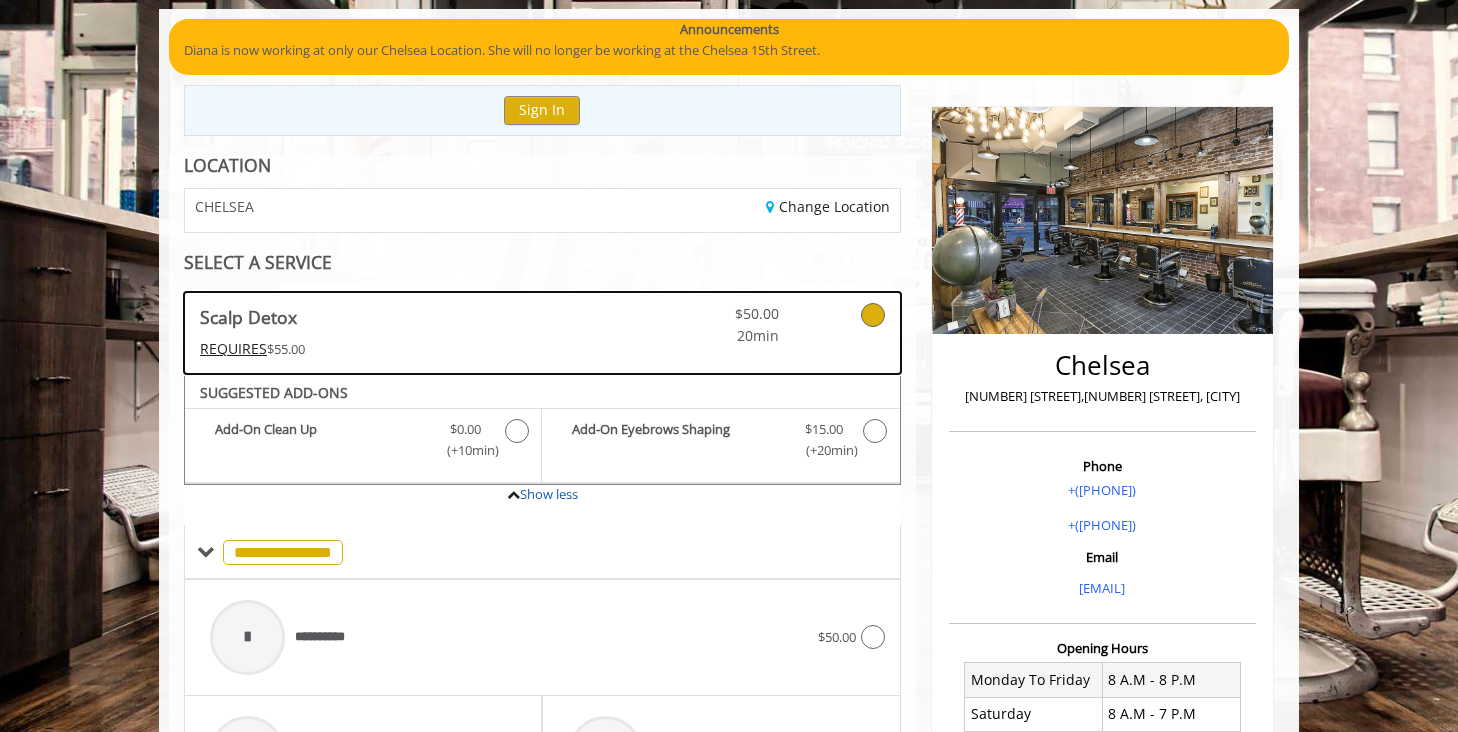 scroll, scrollTop: 135, scrollLeft: 0, axis: vertical 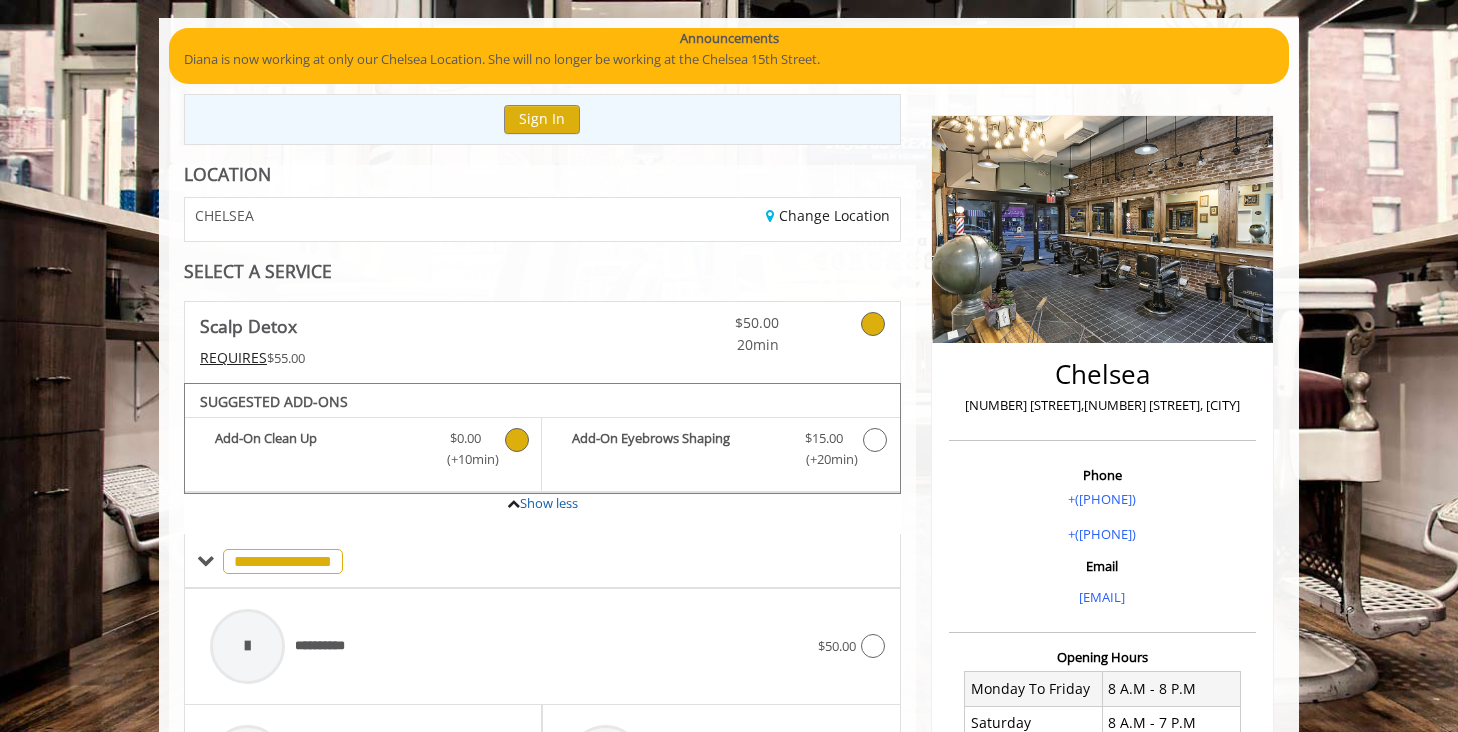 click on "Discounted Price $0.00 (+10min )" 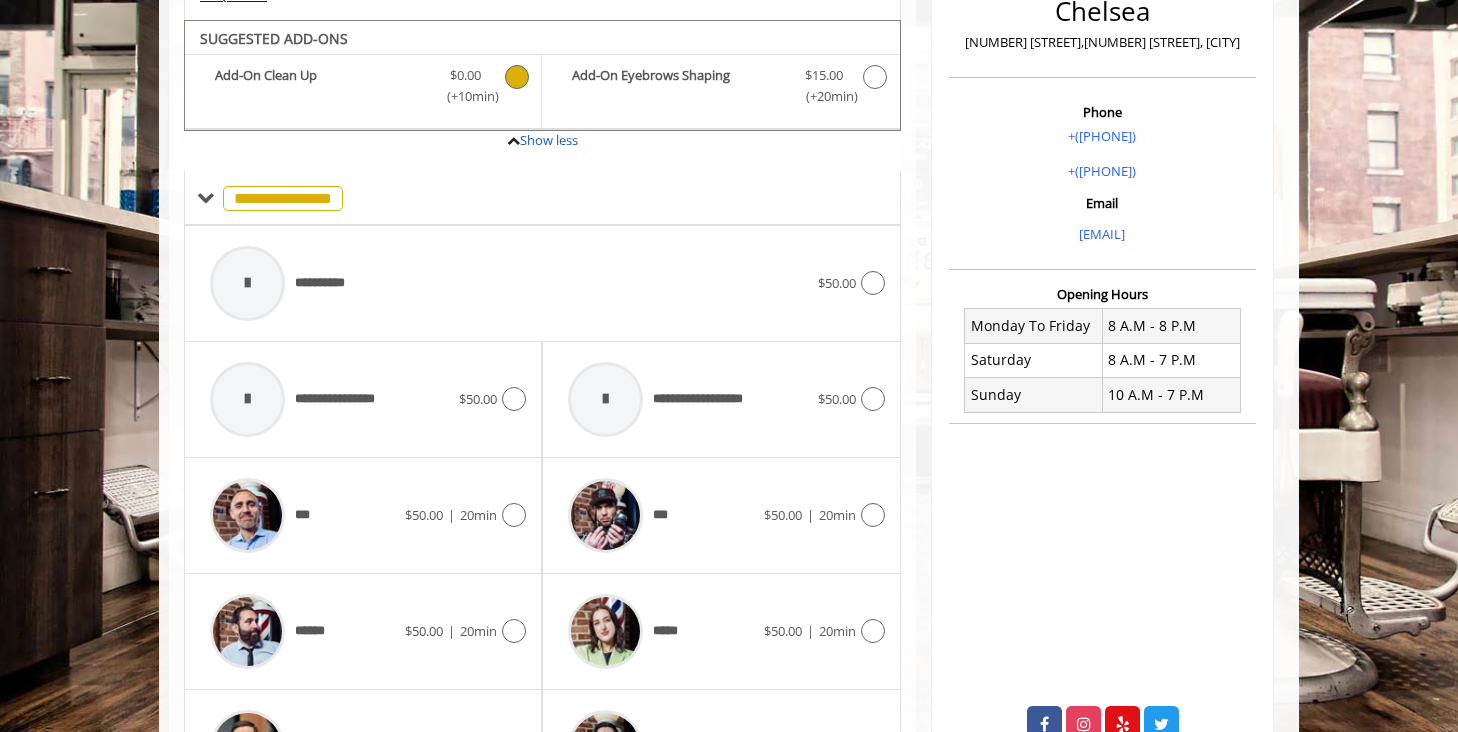 scroll, scrollTop: 583, scrollLeft: 0, axis: vertical 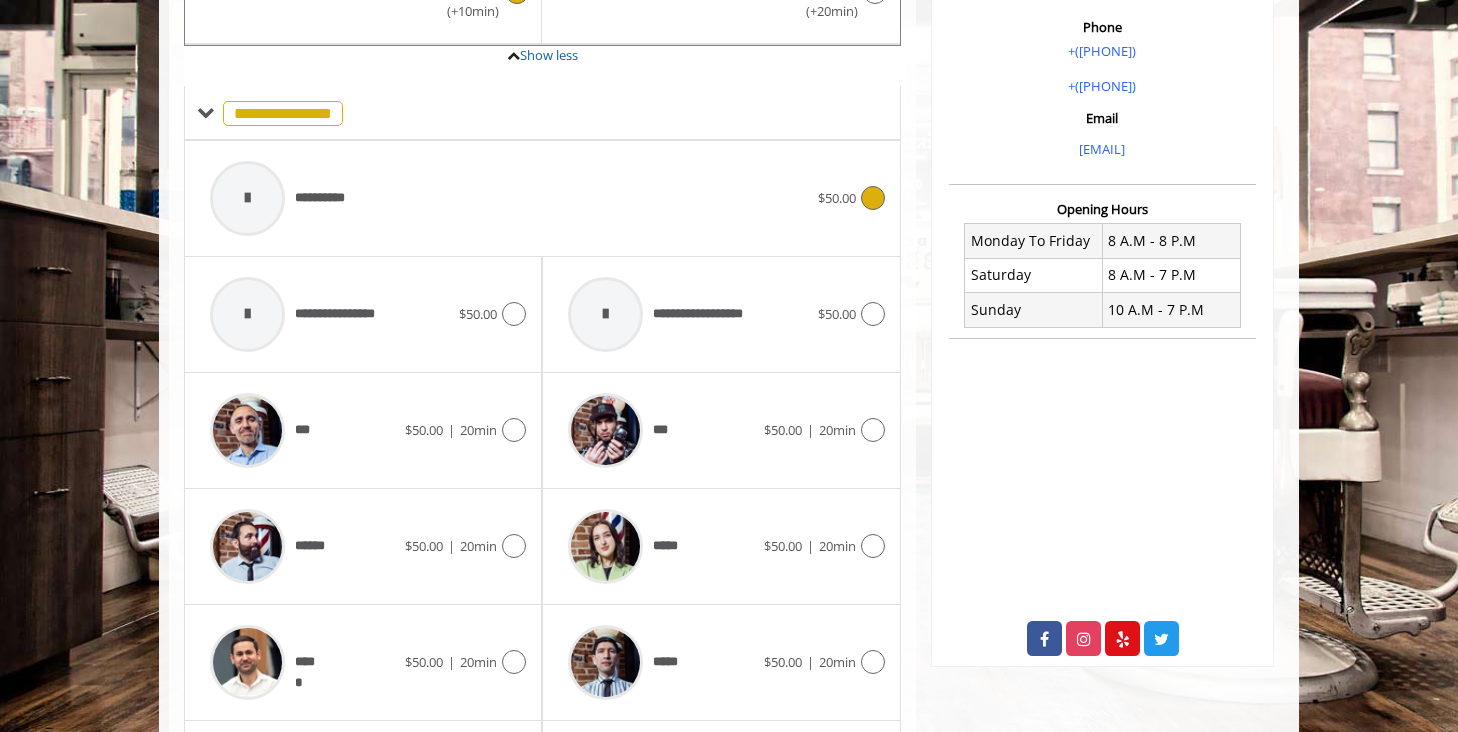 click on "**********" at bounding box center [509, 198] 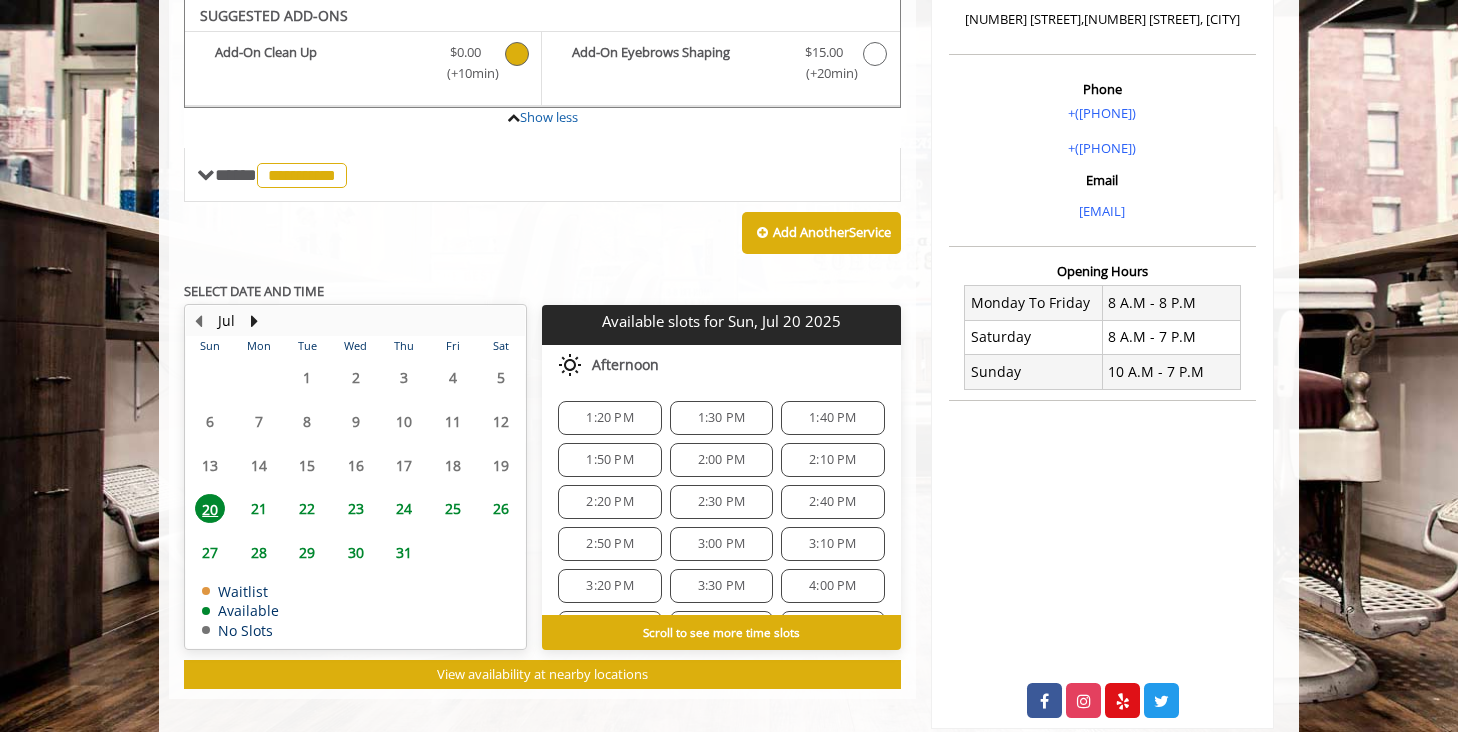 scroll, scrollTop: 519, scrollLeft: 0, axis: vertical 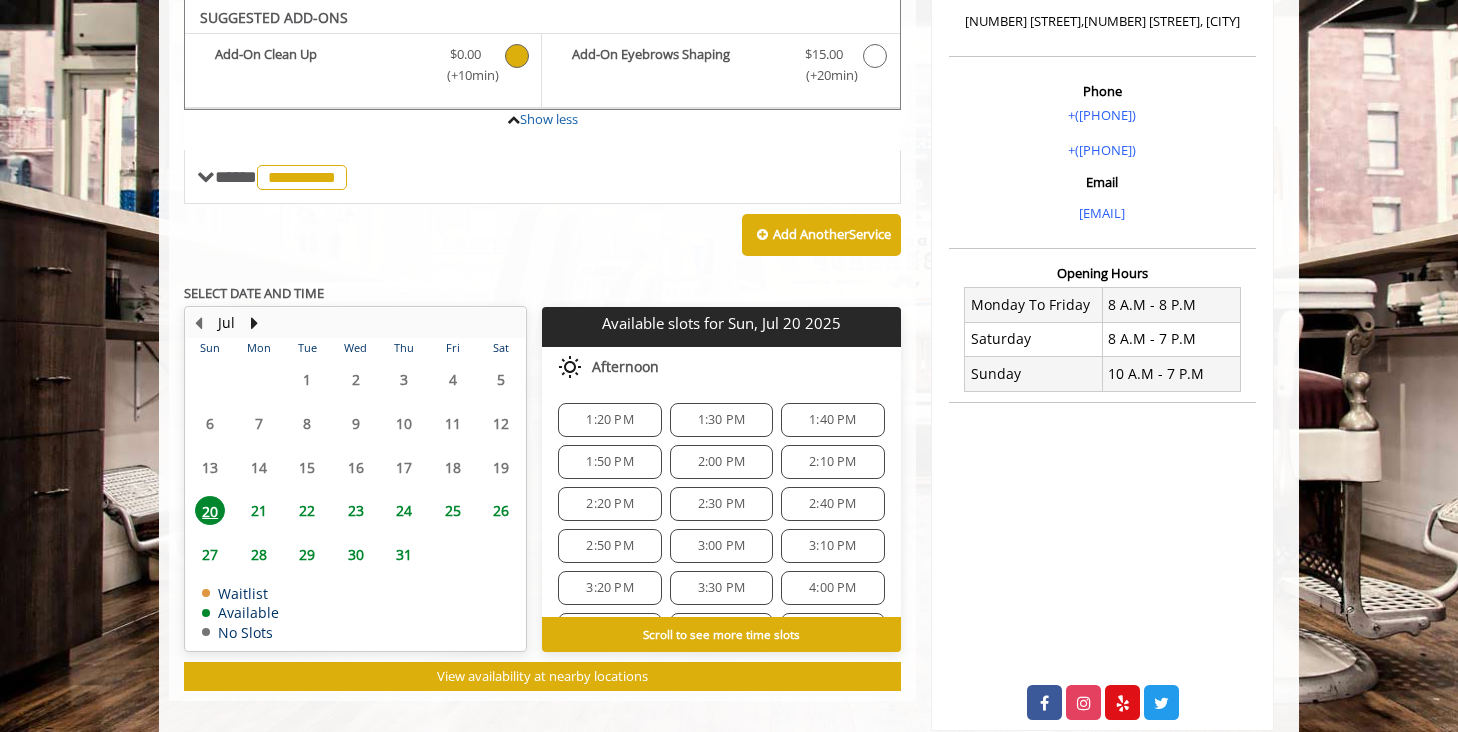 click on "2:00 PM" 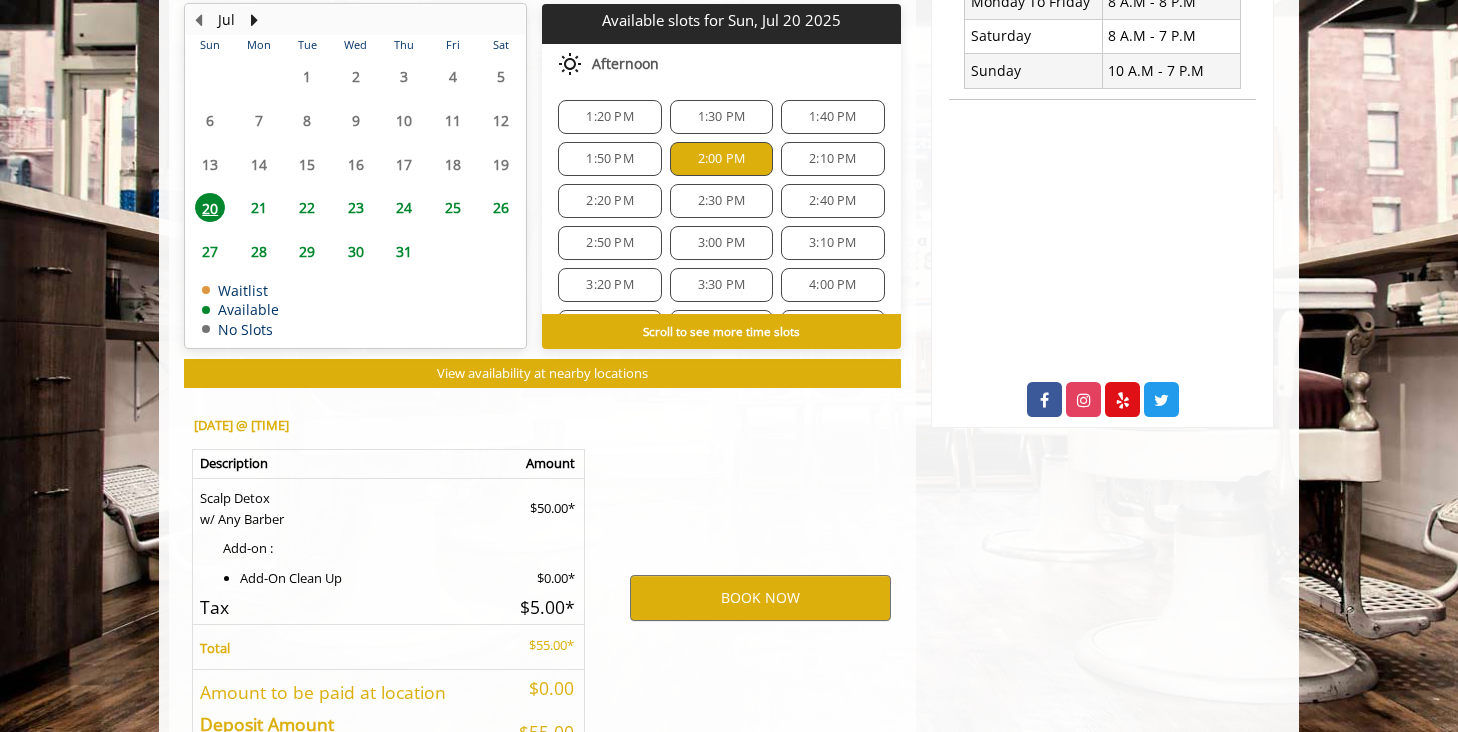 scroll, scrollTop: 958, scrollLeft: 0, axis: vertical 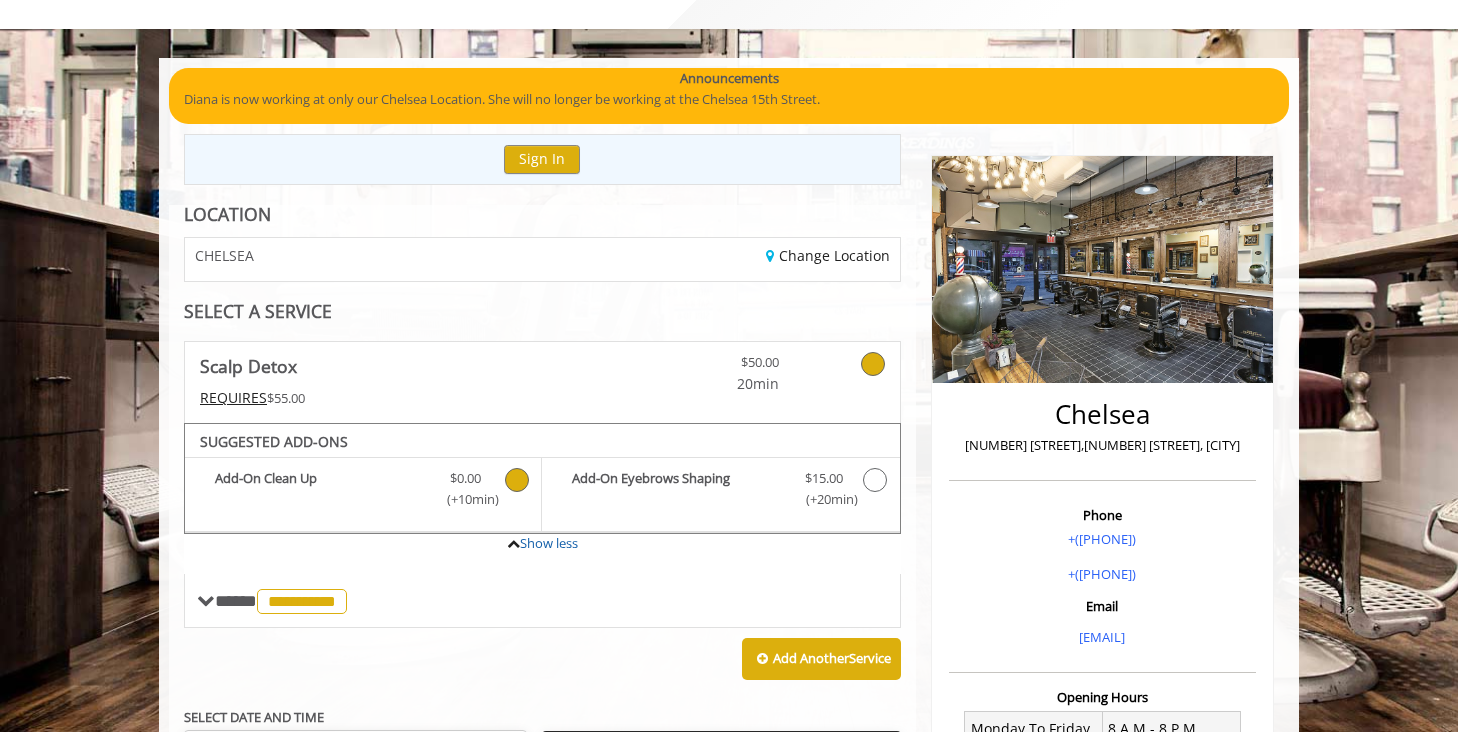 click 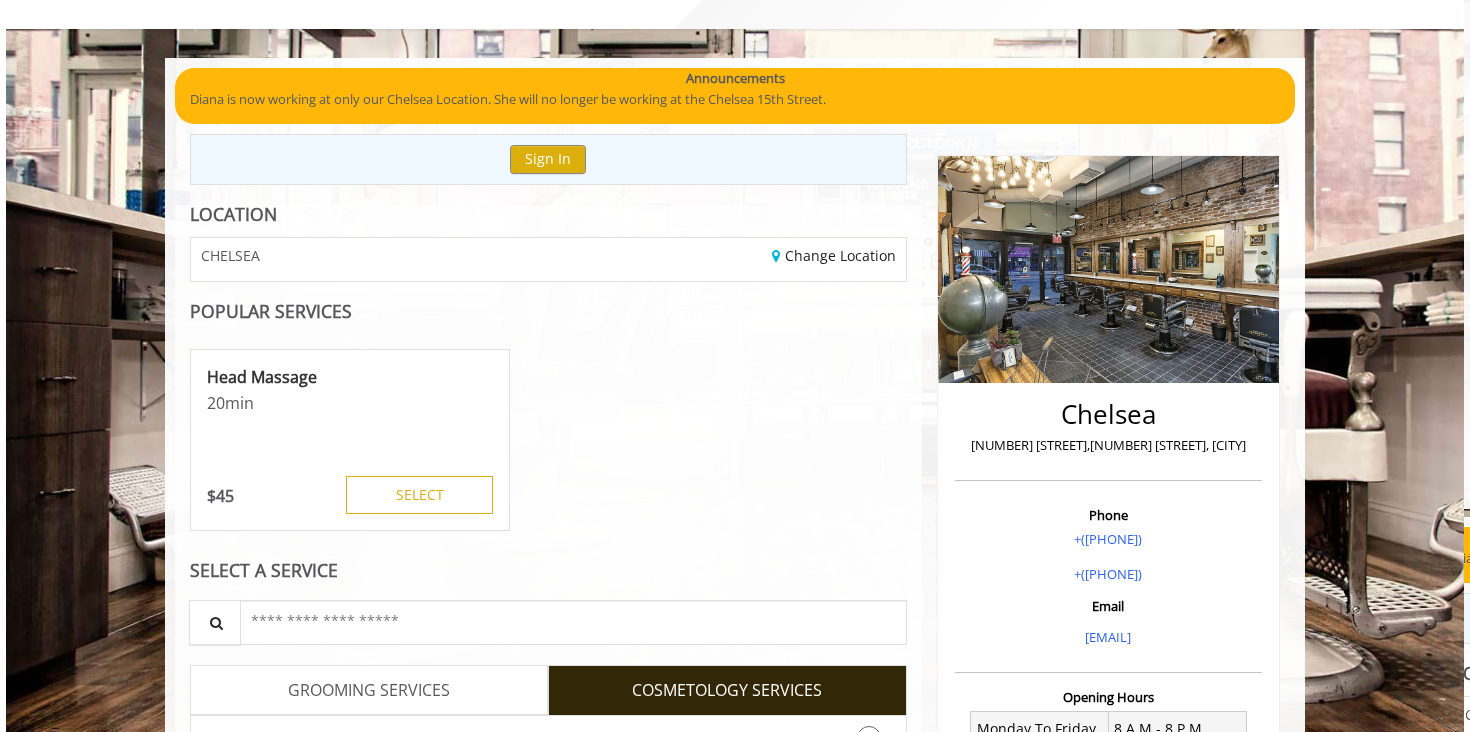 scroll, scrollTop: 0, scrollLeft: 0, axis: both 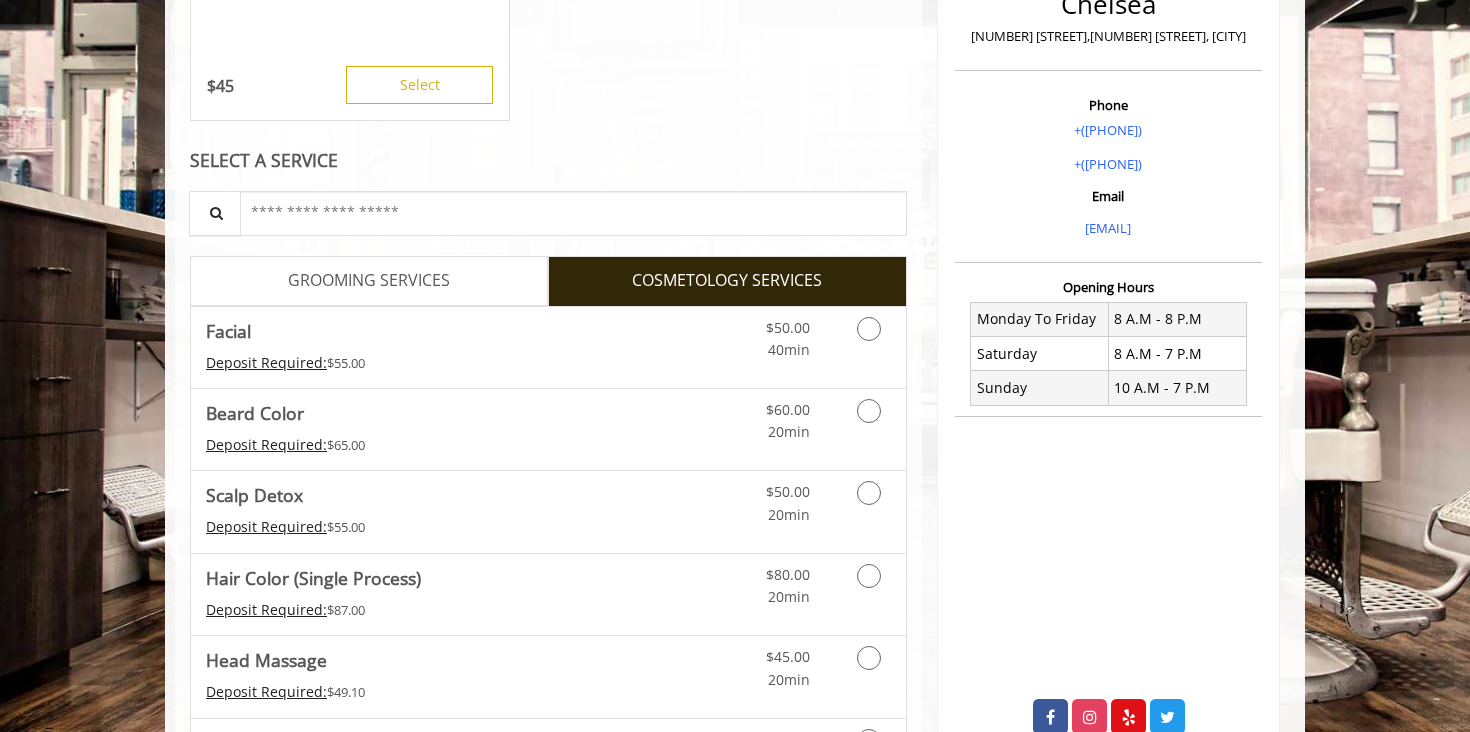 click on "GROOMING SERVICES" at bounding box center (369, 281) 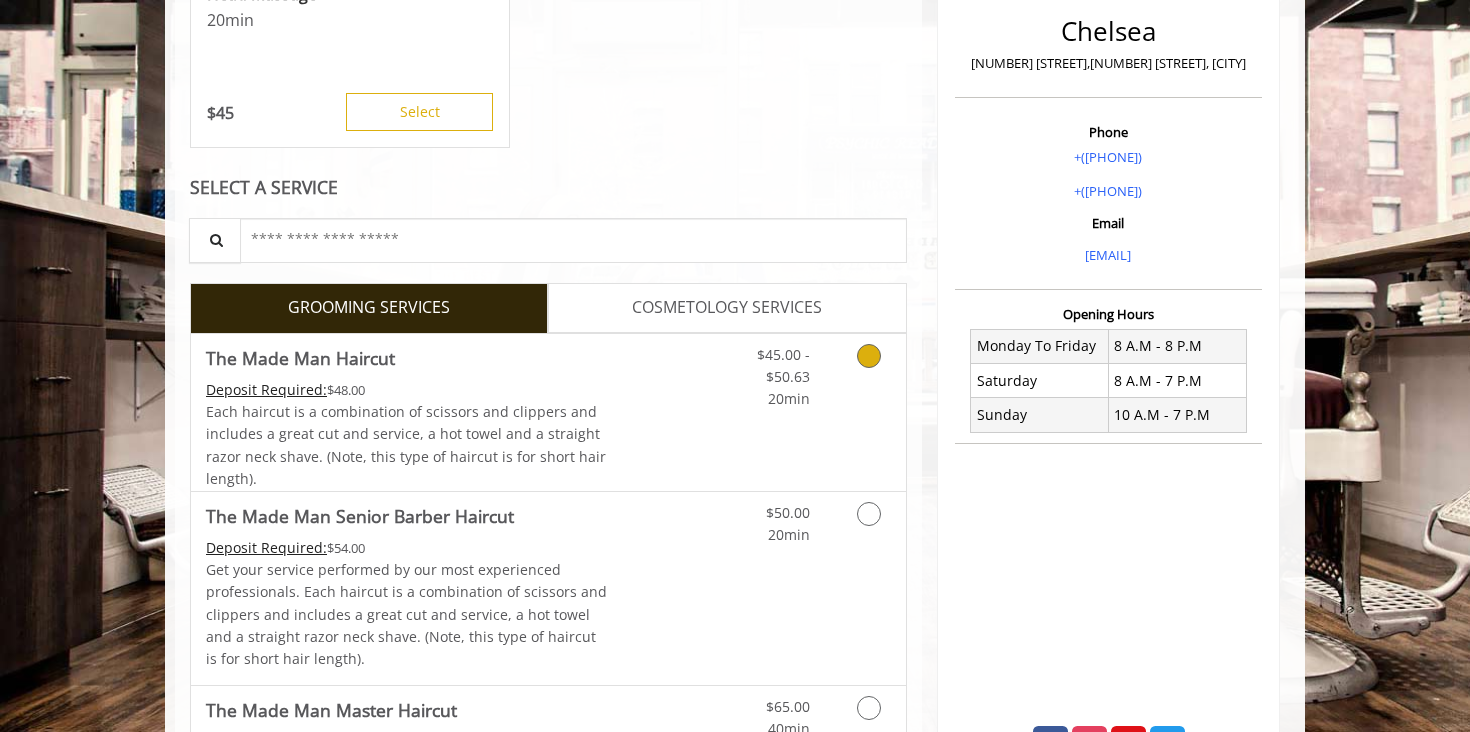scroll, scrollTop: 493, scrollLeft: 0, axis: vertical 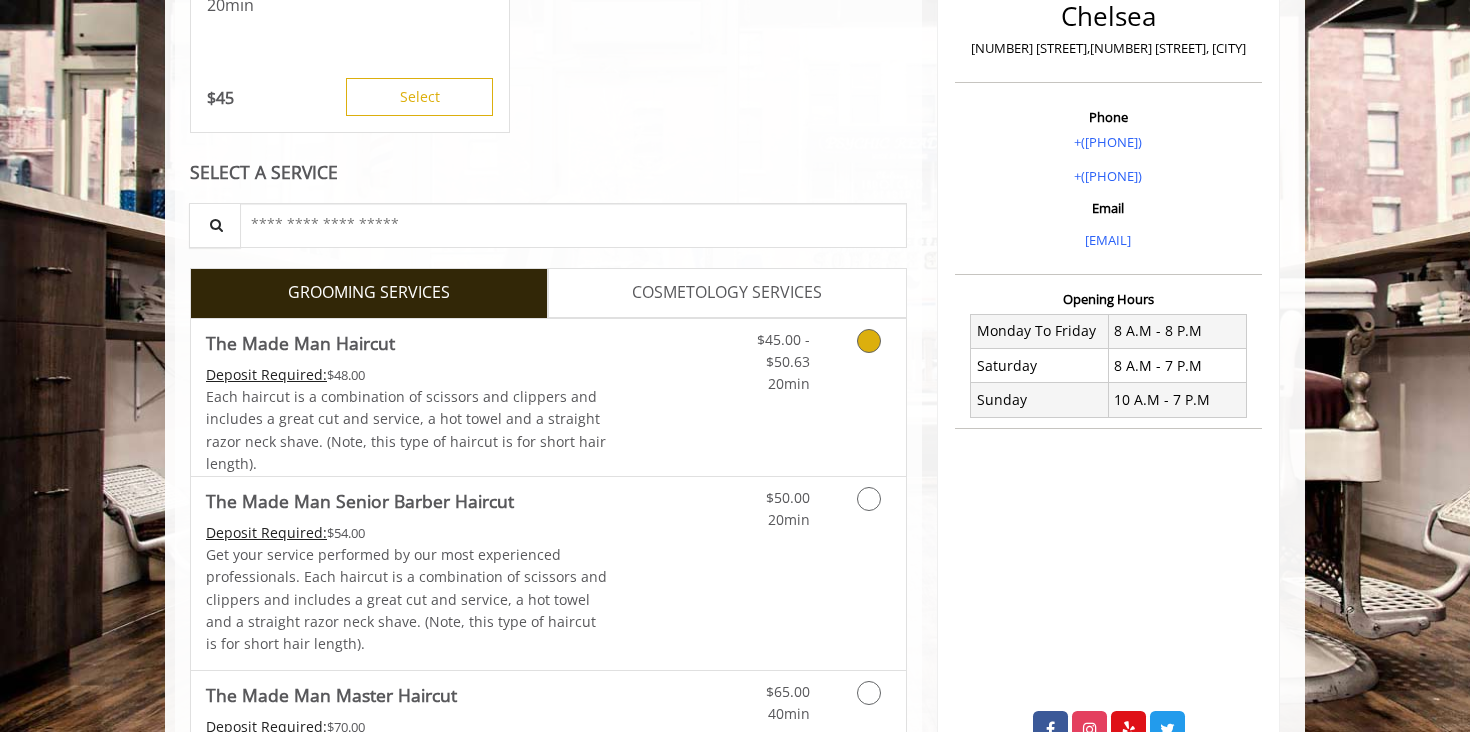 click at bounding box center [869, 341] 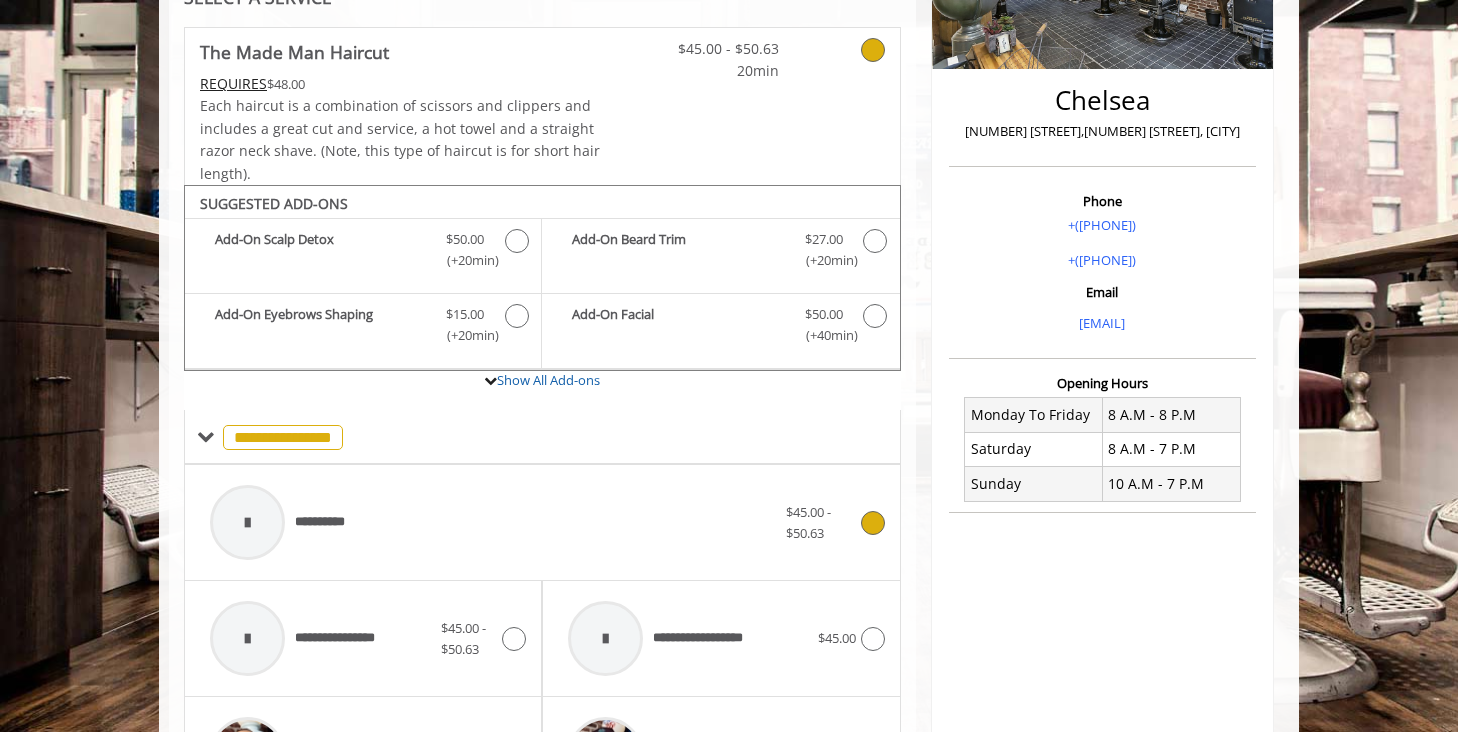scroll, scrollTop: 396, scrollLeft: 0, axis: vertical 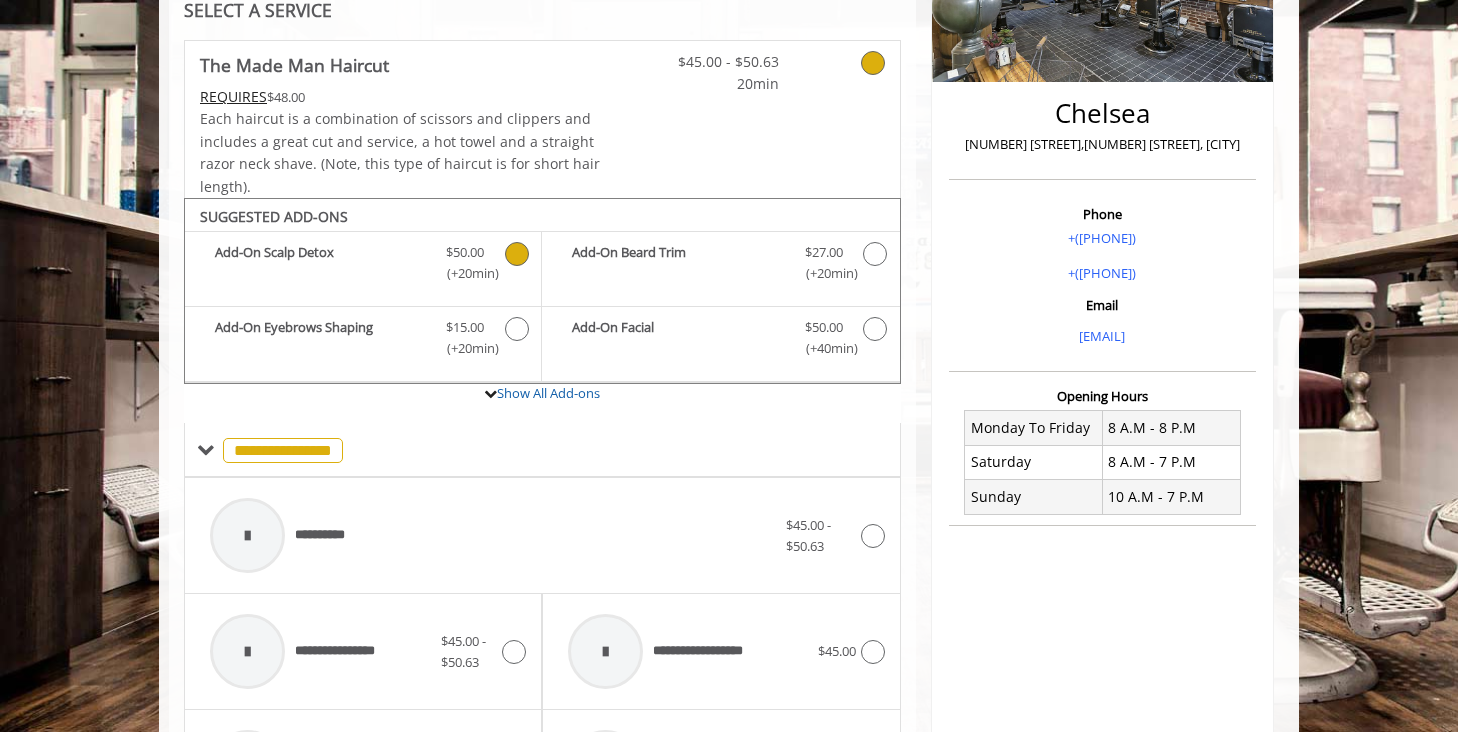 click at bounding box center [517, 254] 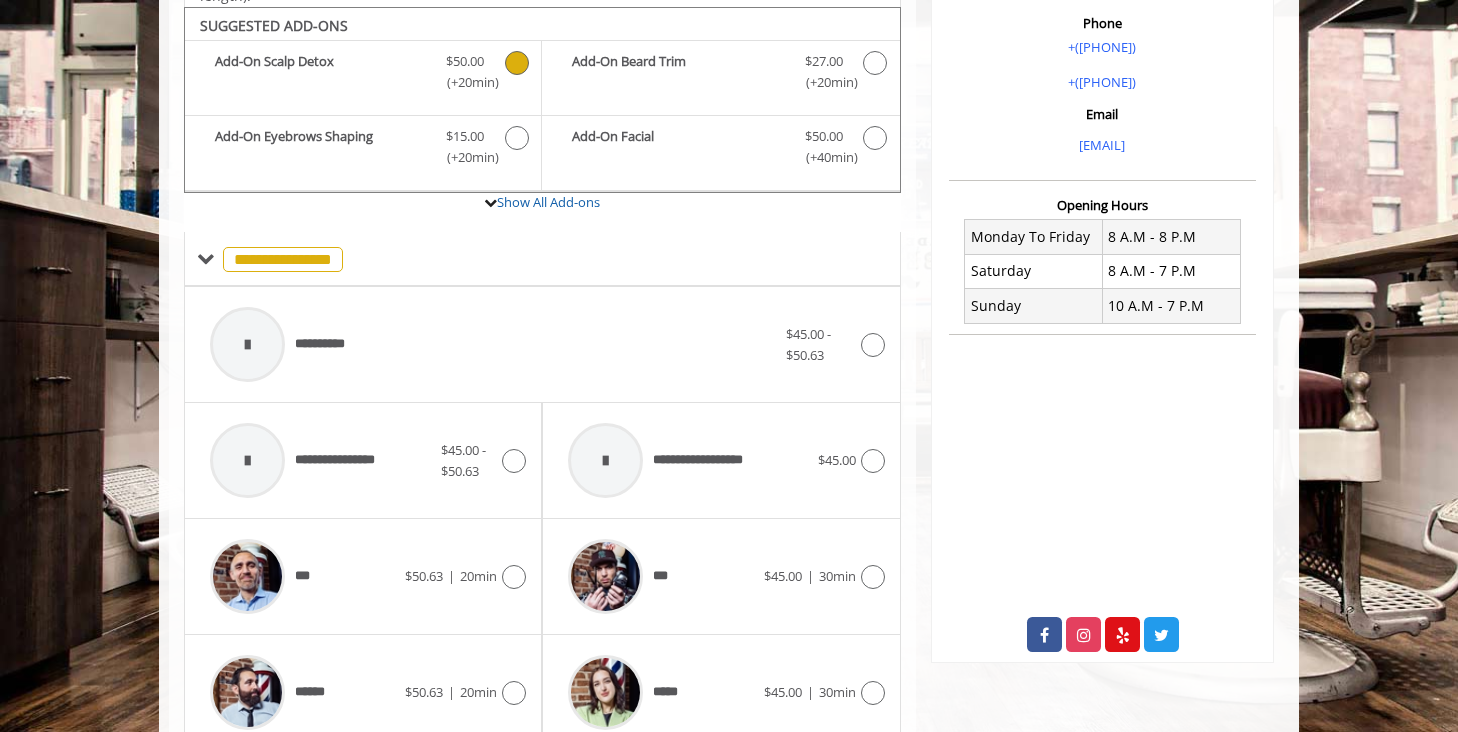 scroll, scrollTop: 594, scrollLeft: 0, axis: vertical 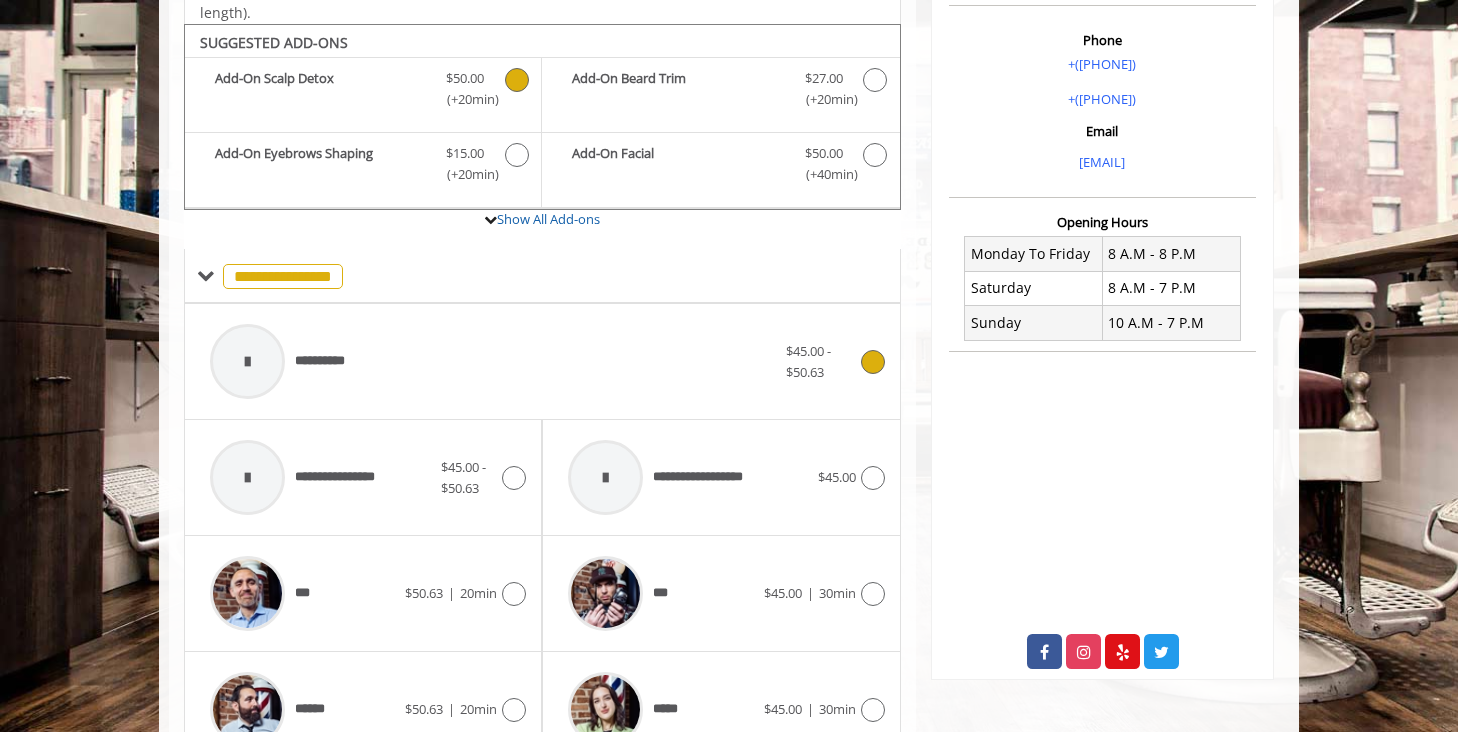 click on "**********" at bounding box center [542, 361] 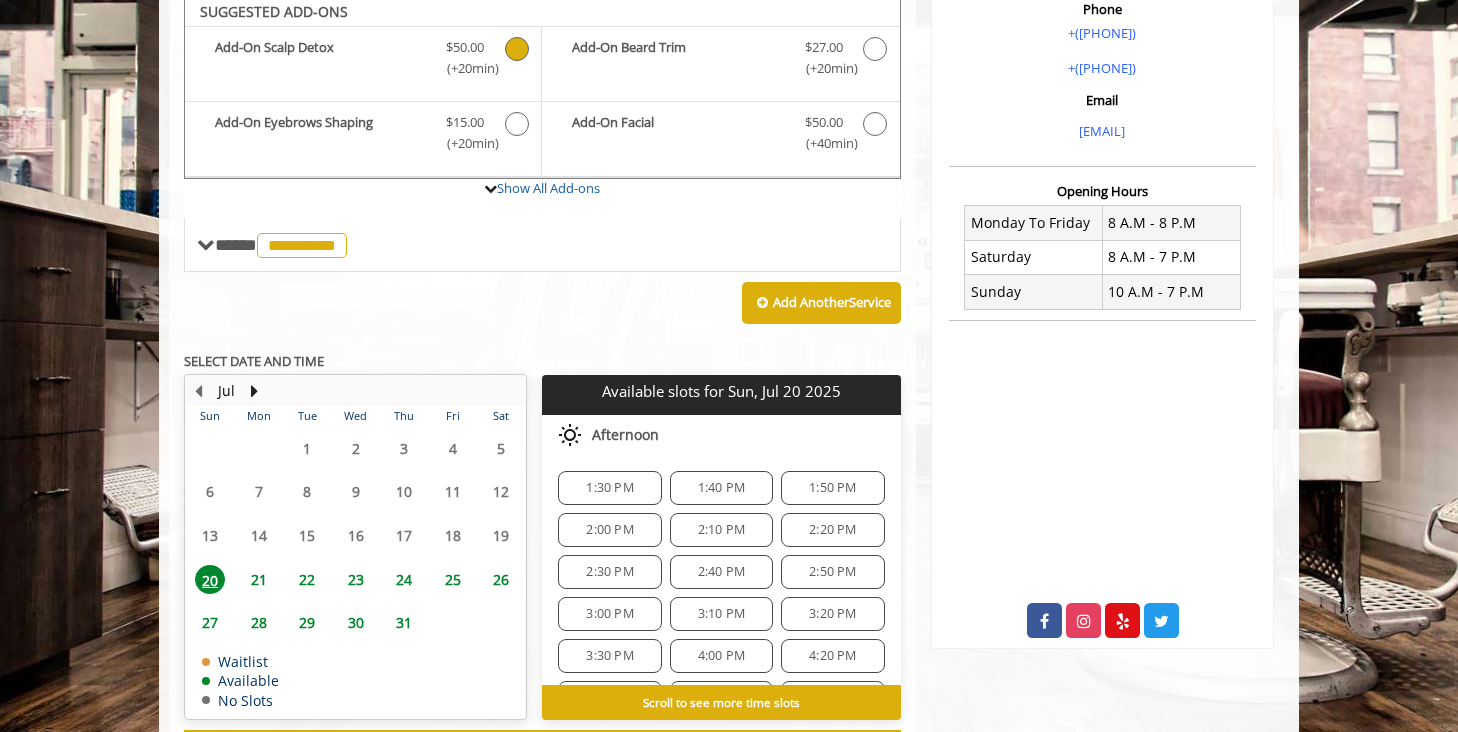 scroll, scrollTop: 595, scrollLeft: 0, axis: vertical 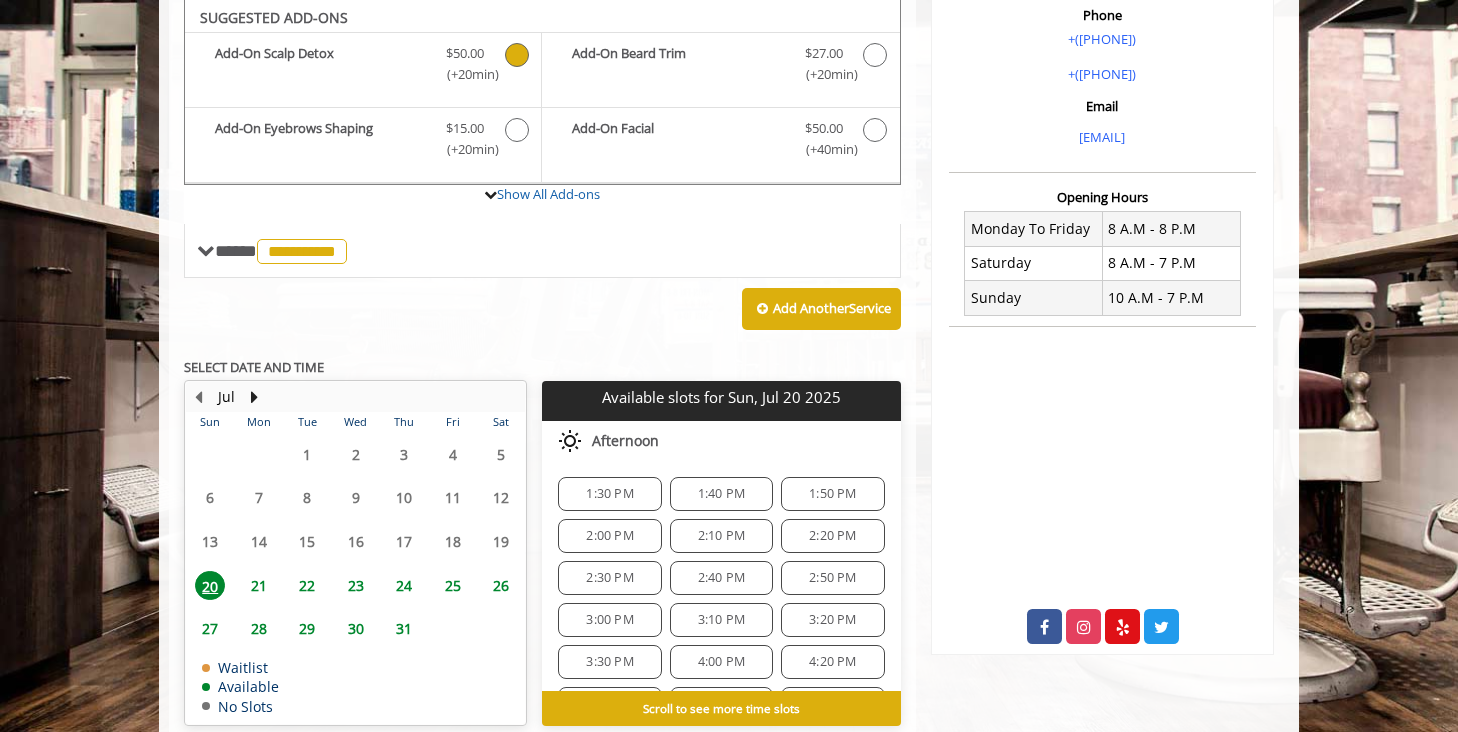 click on "2:00 PM" 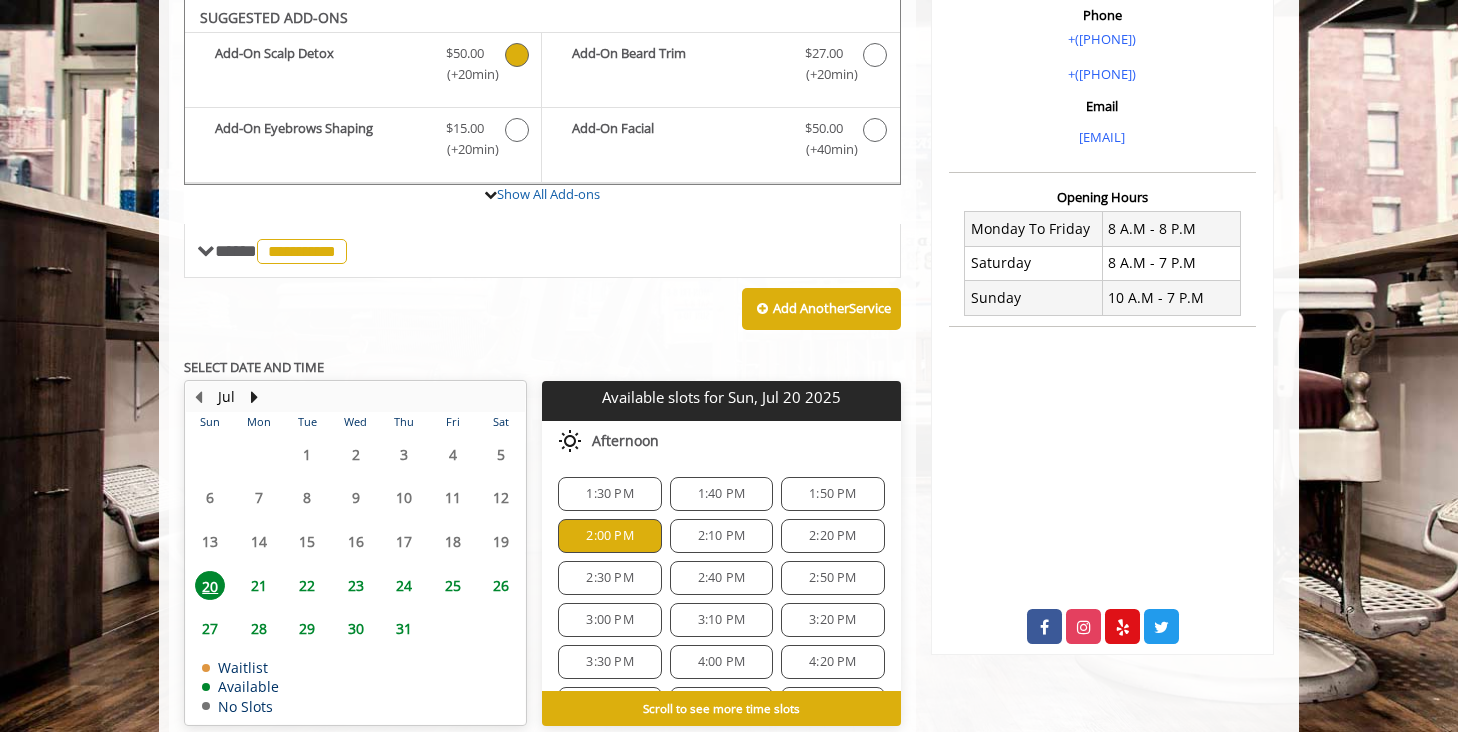 scroll, scrollTop: 1108, scrollLeft: 0, axis: vertical 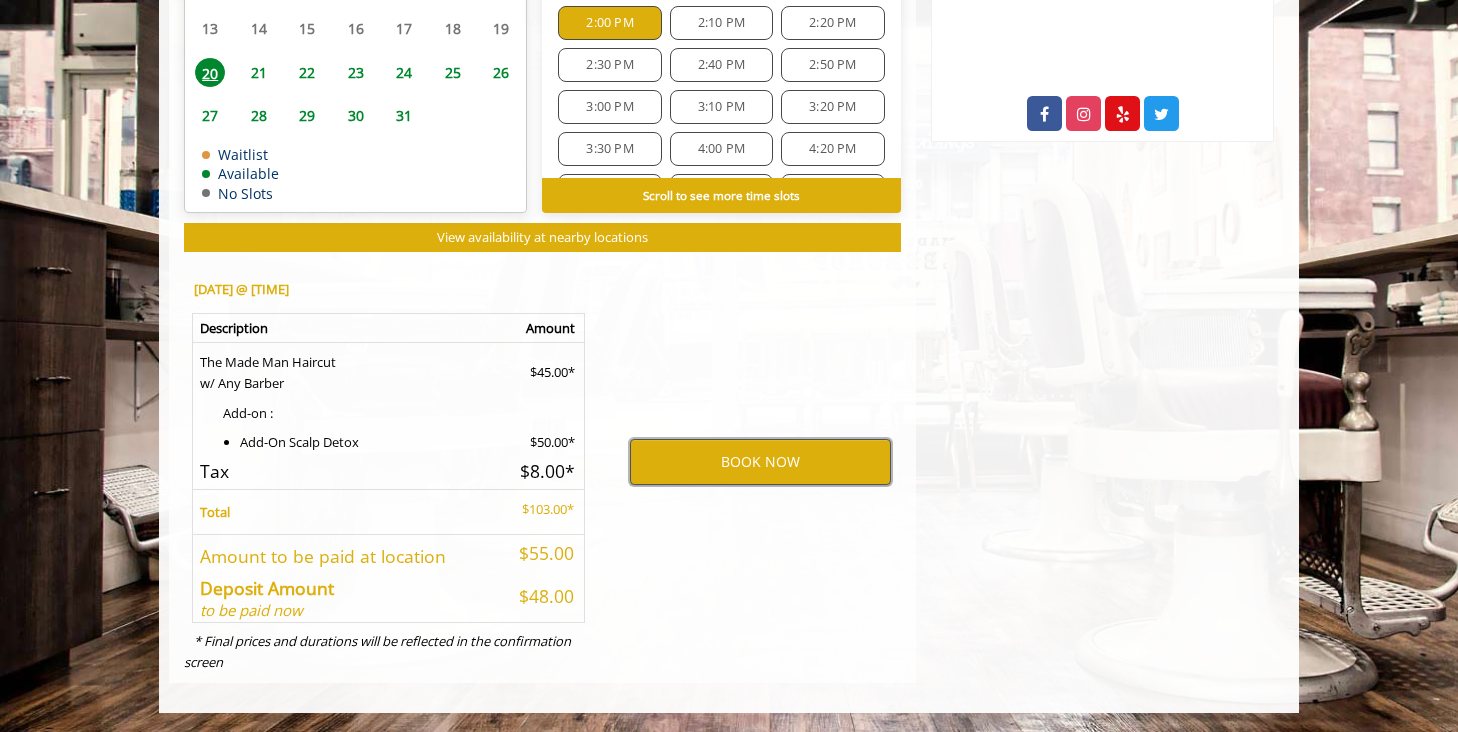 click on "BOOK NOW" at bounding box center (760, 462) 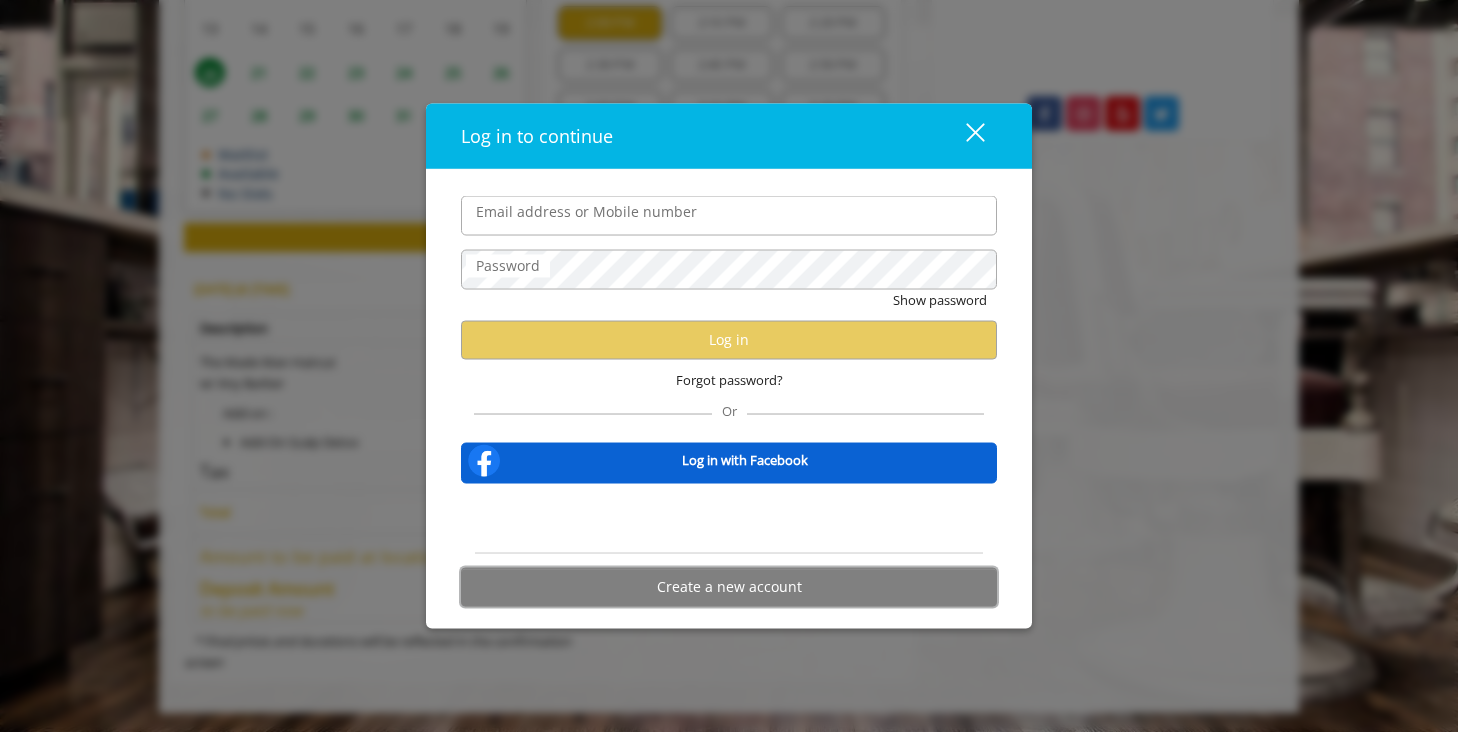 click on "Create a new account" at bounding box center (729, 586) 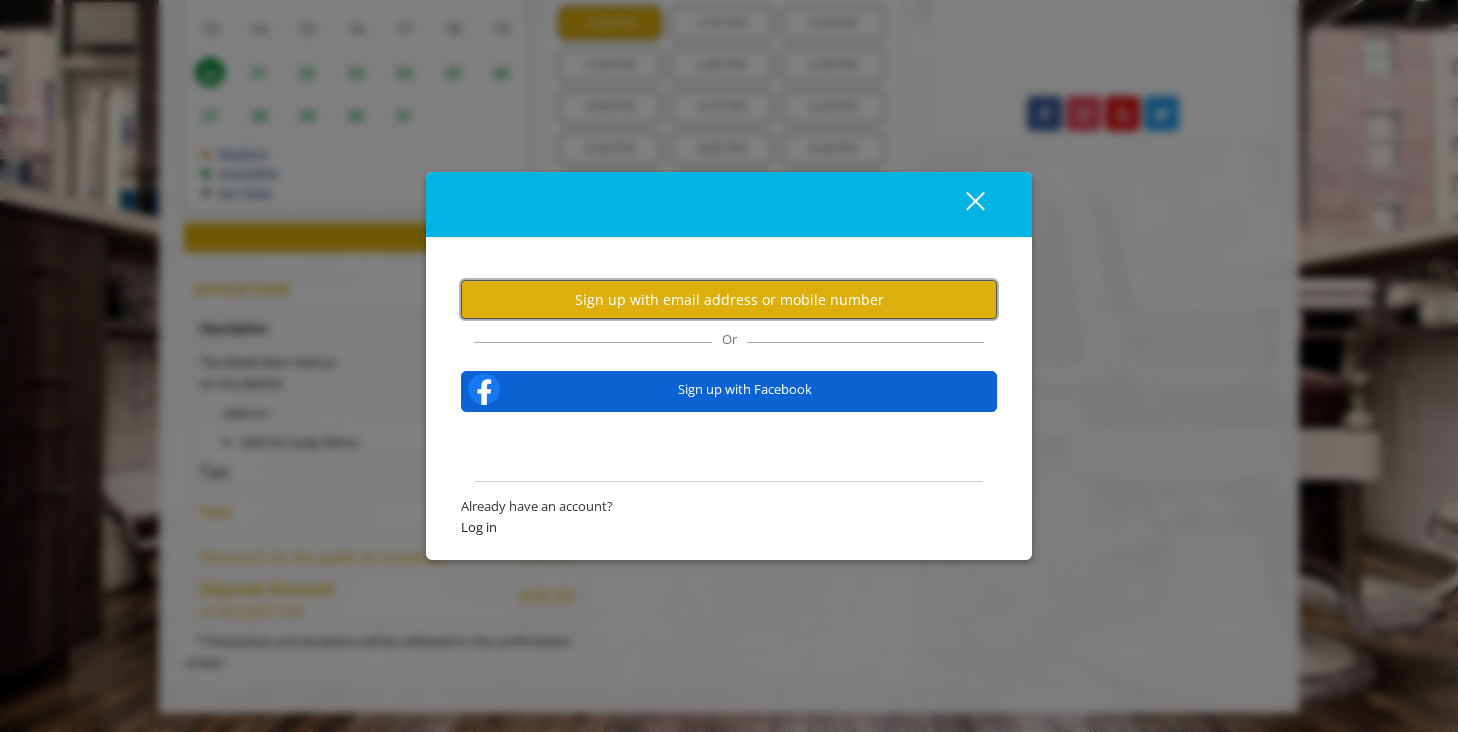 click on "Sign up with email address or mobile number" at bounding box center [729, 299] 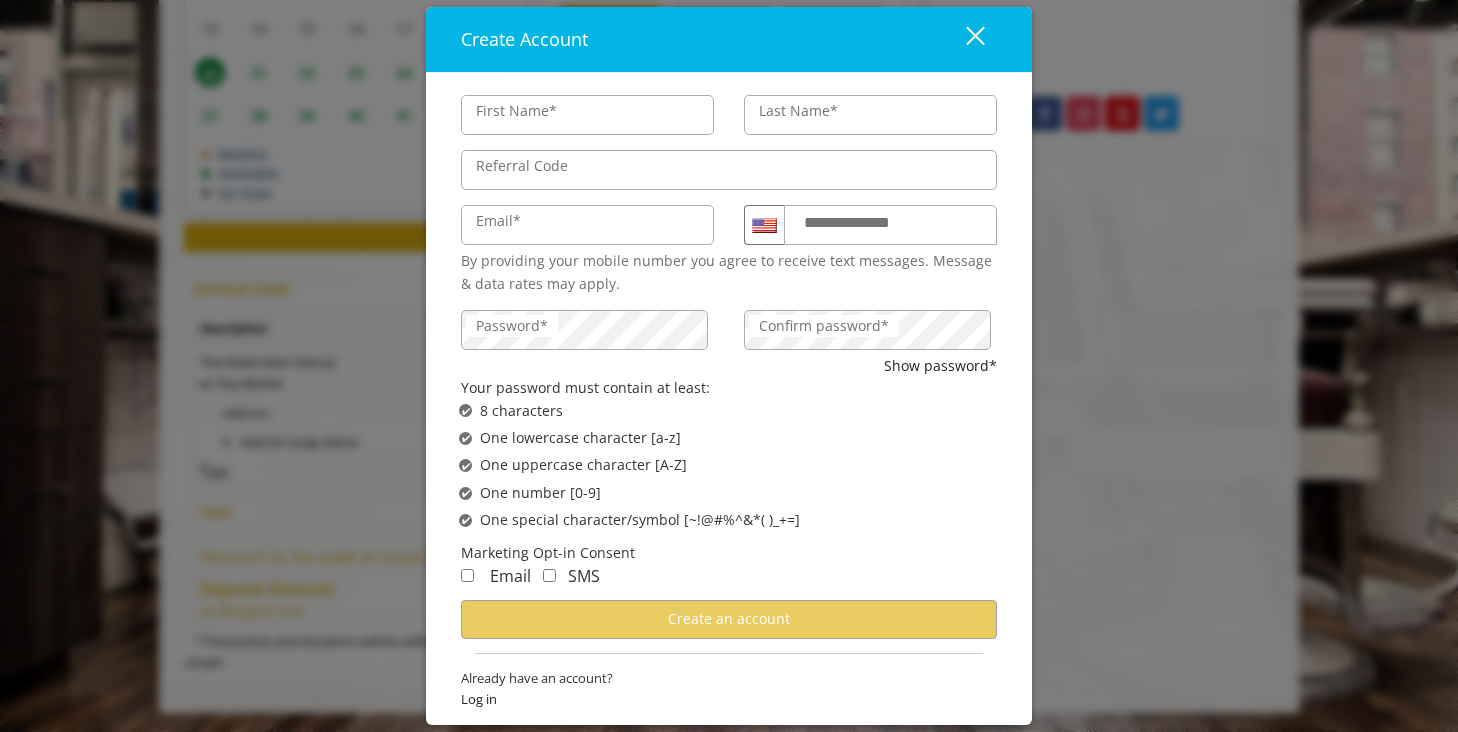 type on "***" 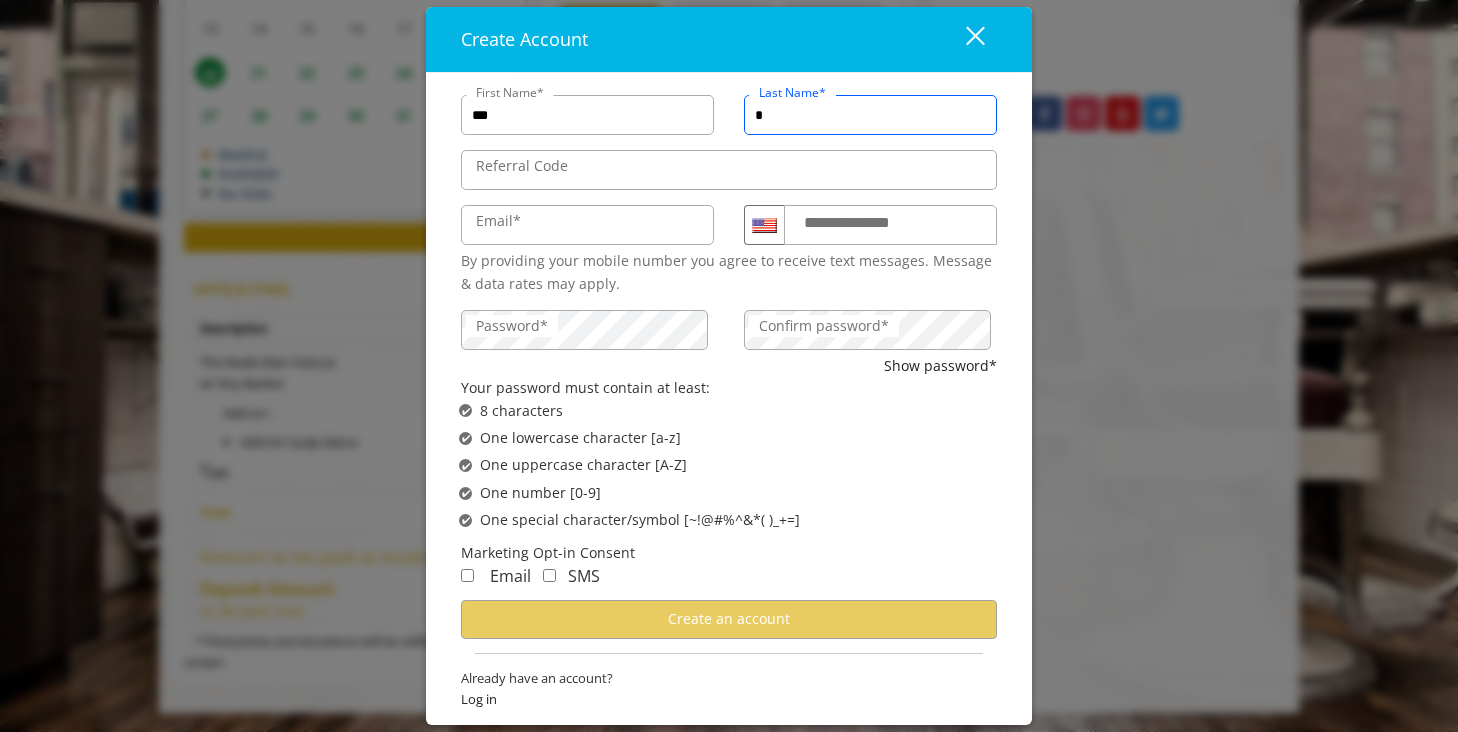 scroll, scrollTop: 0, scrollLeft: 0, axis: both 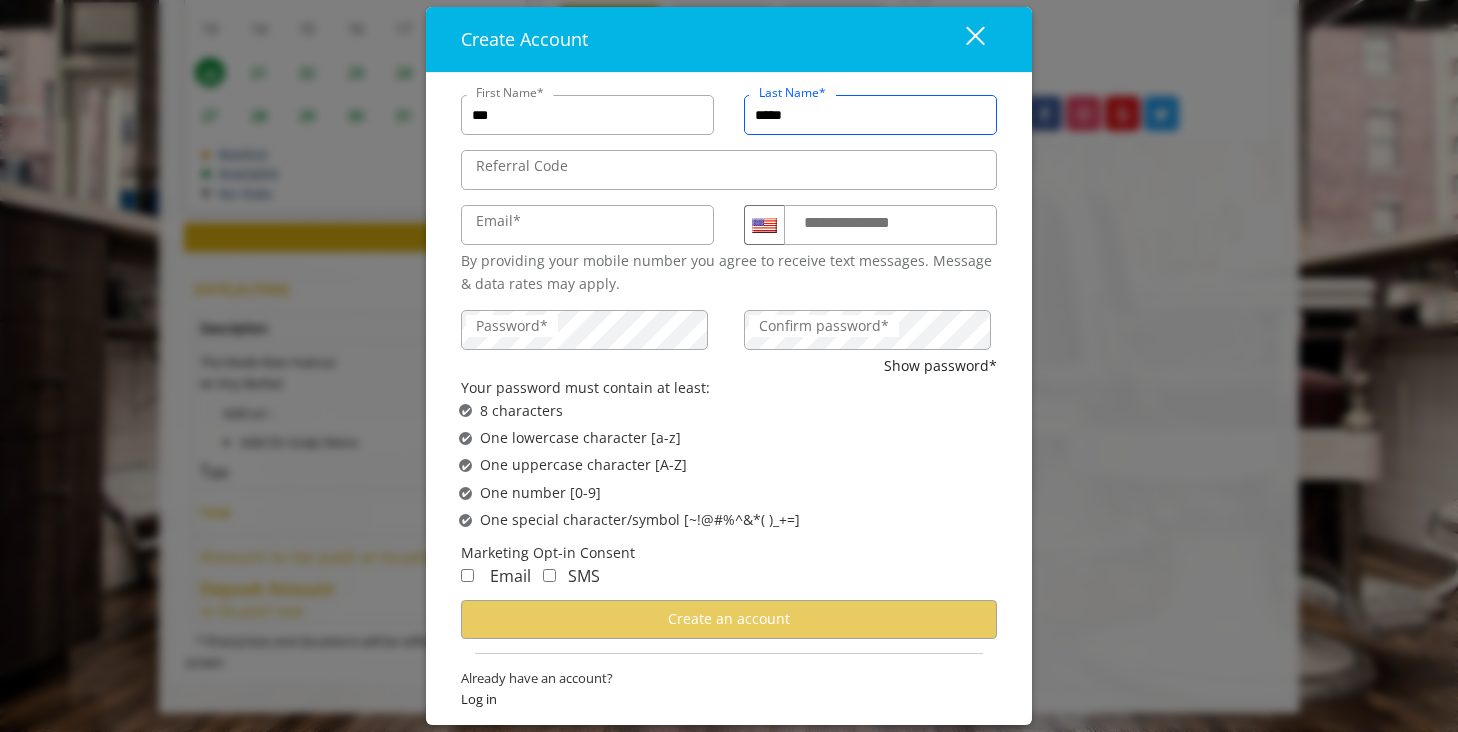 type on "*****" 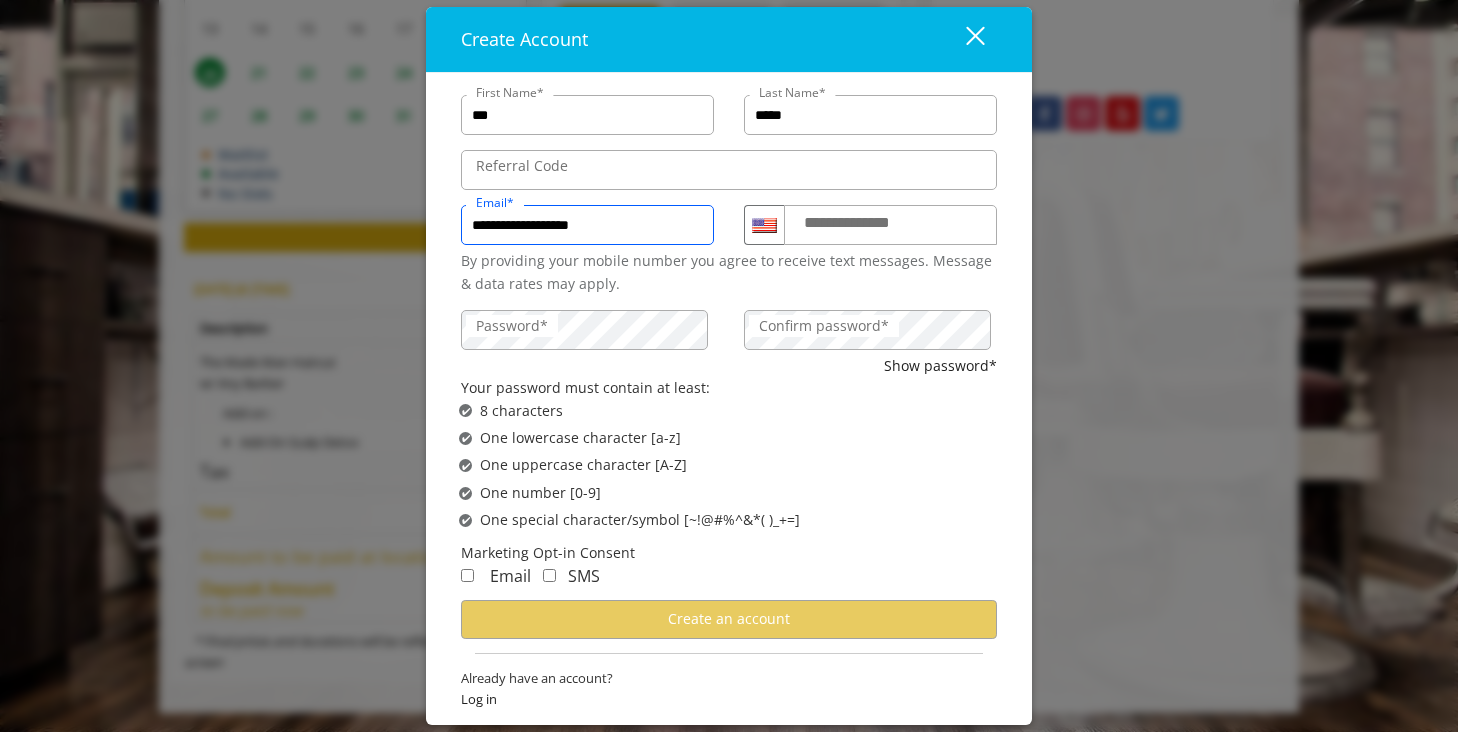 type on "**********" 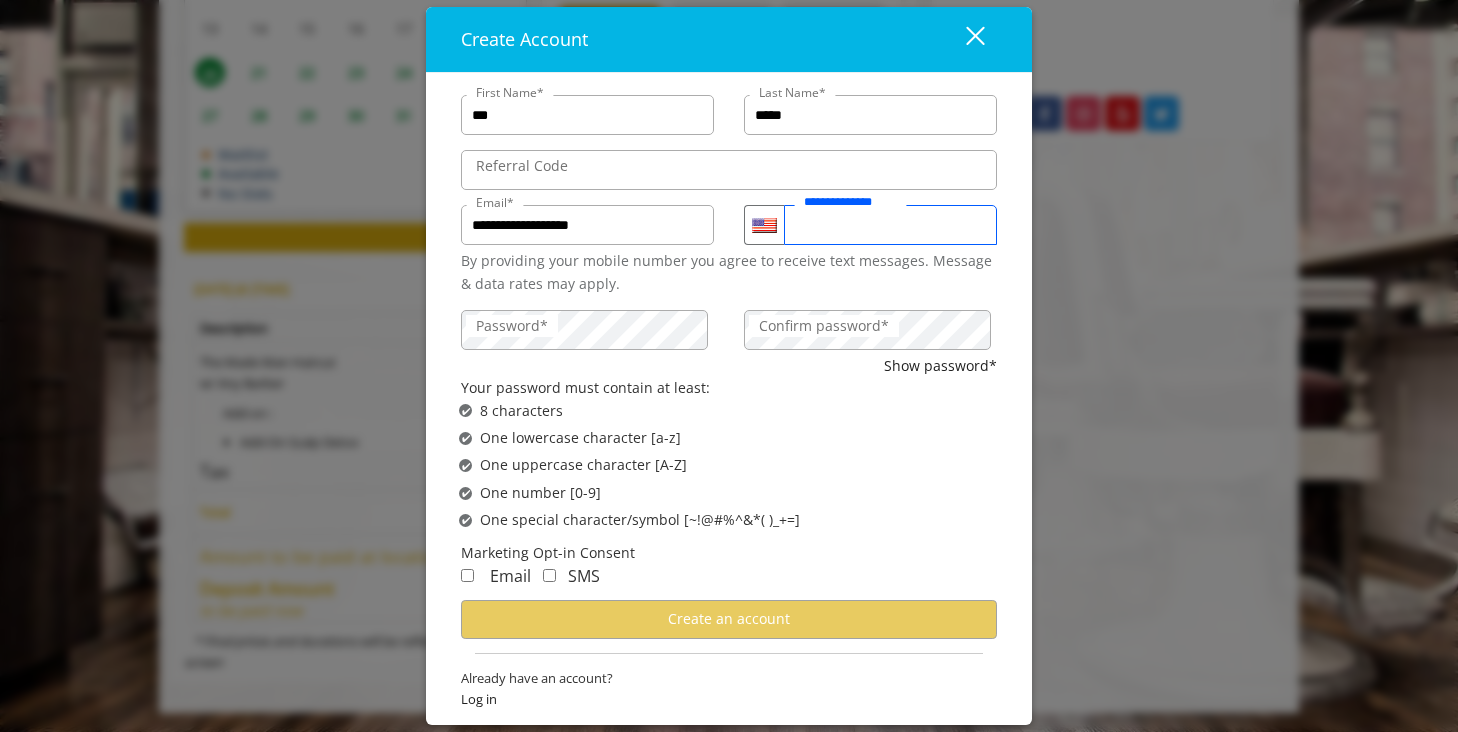 type on "**********" 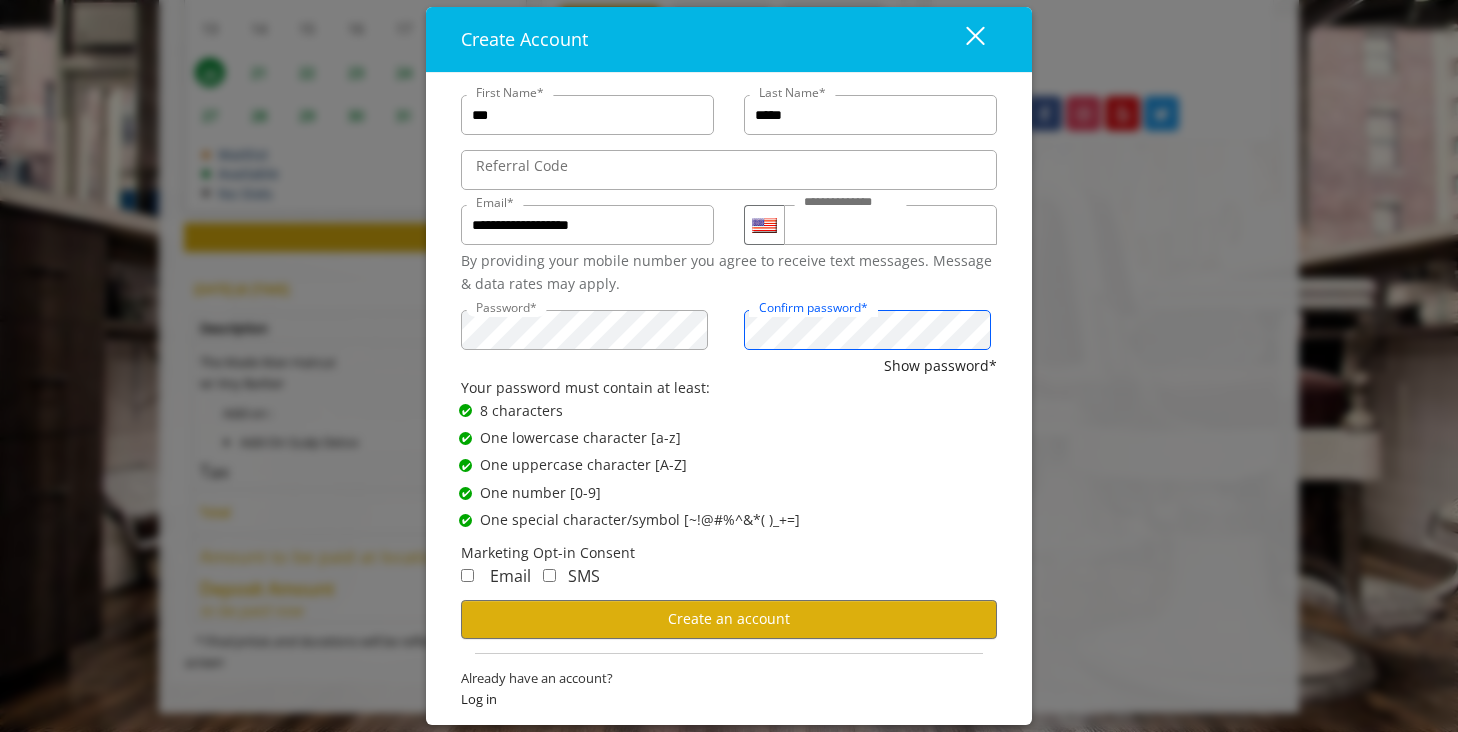 scroll, scrollTop: 6, scrollLeft: 0, axis: vertical 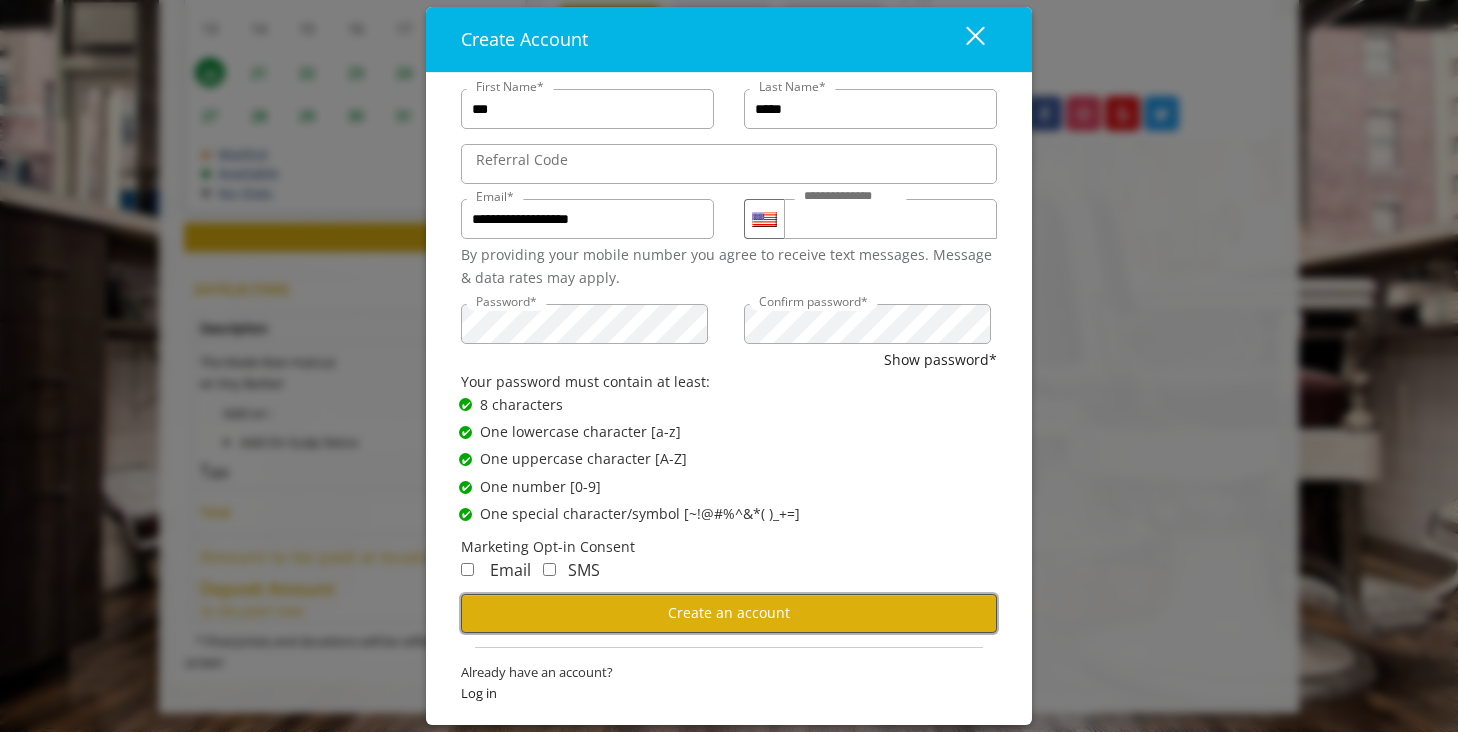 click on "Create an account" at bounding box center [729, 613] 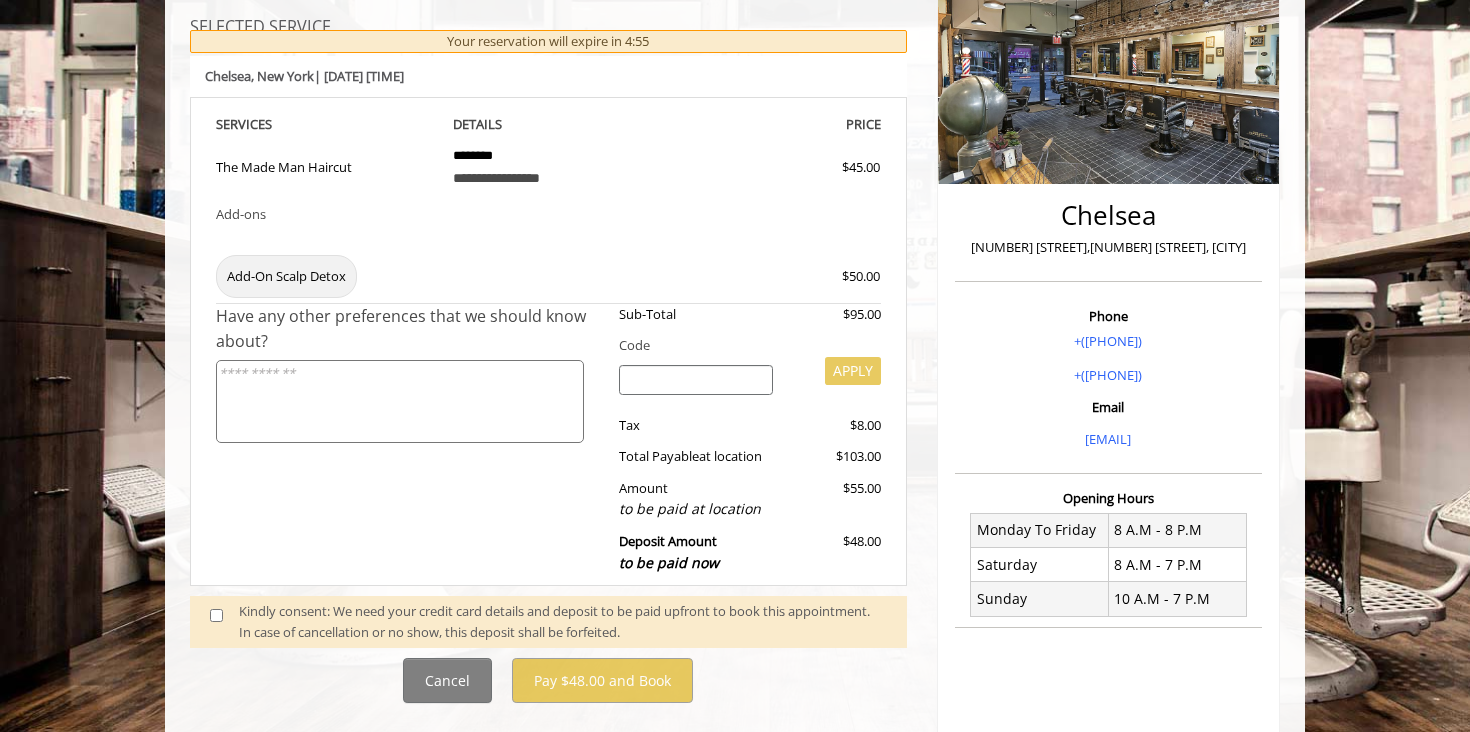 scroll, scrollTop: 328, scrollLeft: 0, axis: vertical 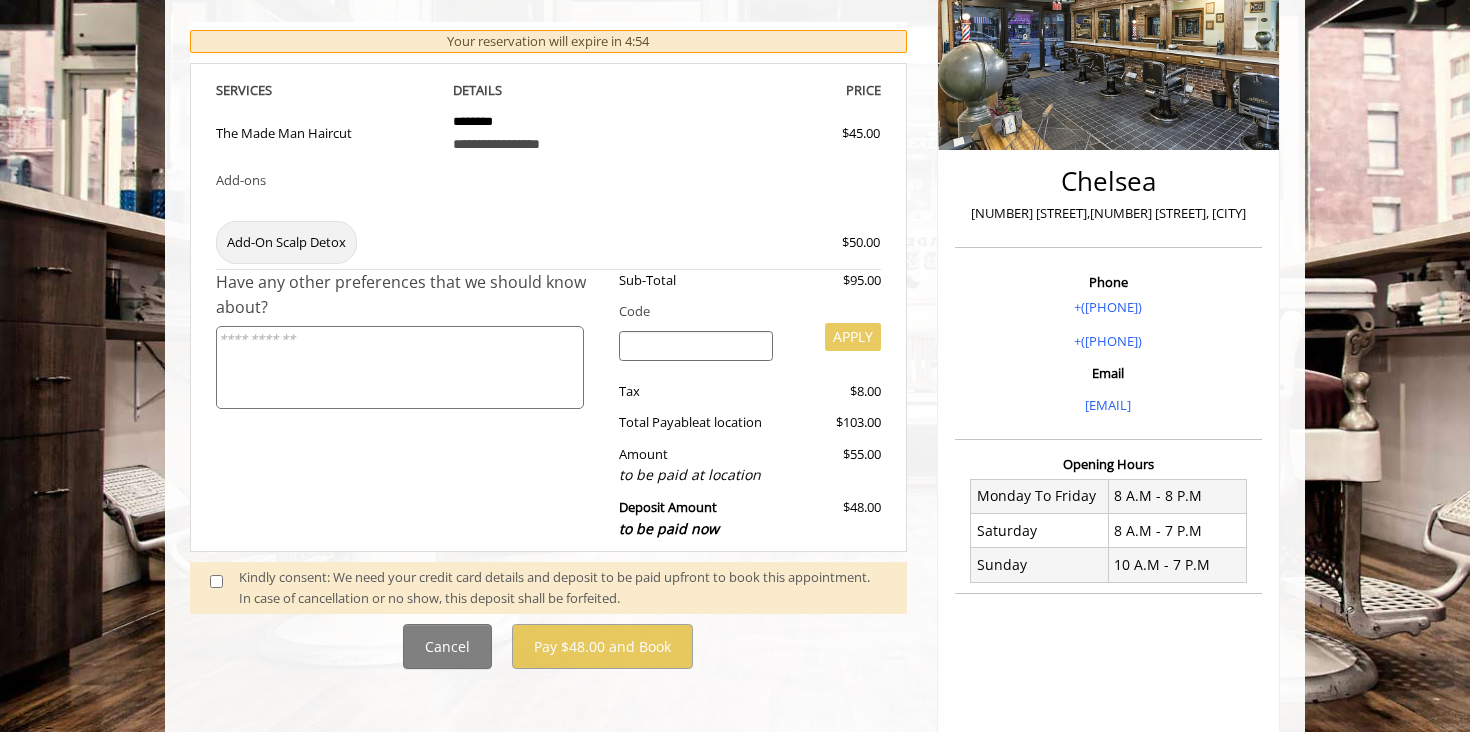 click 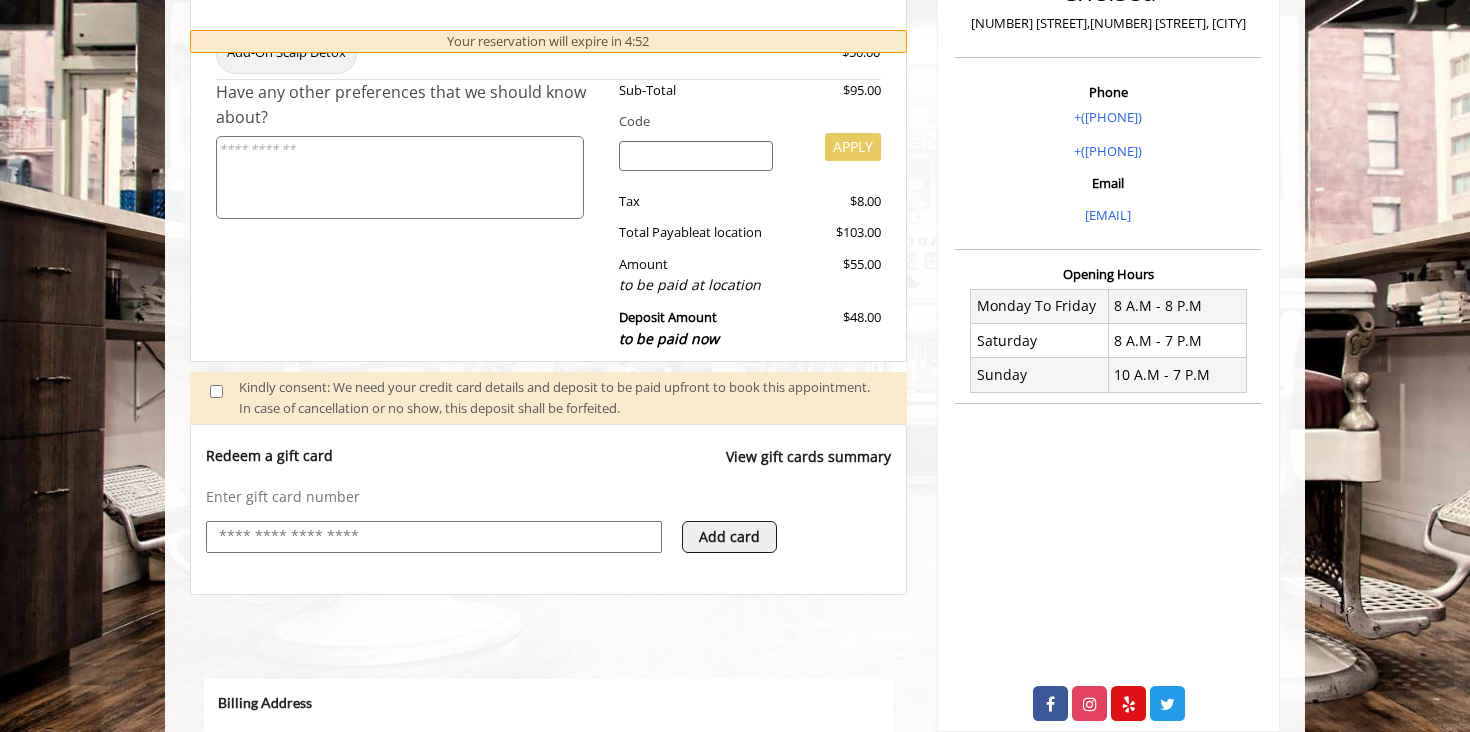 scroll, scrollTop: 0, scrollLeft: 0, axis: both 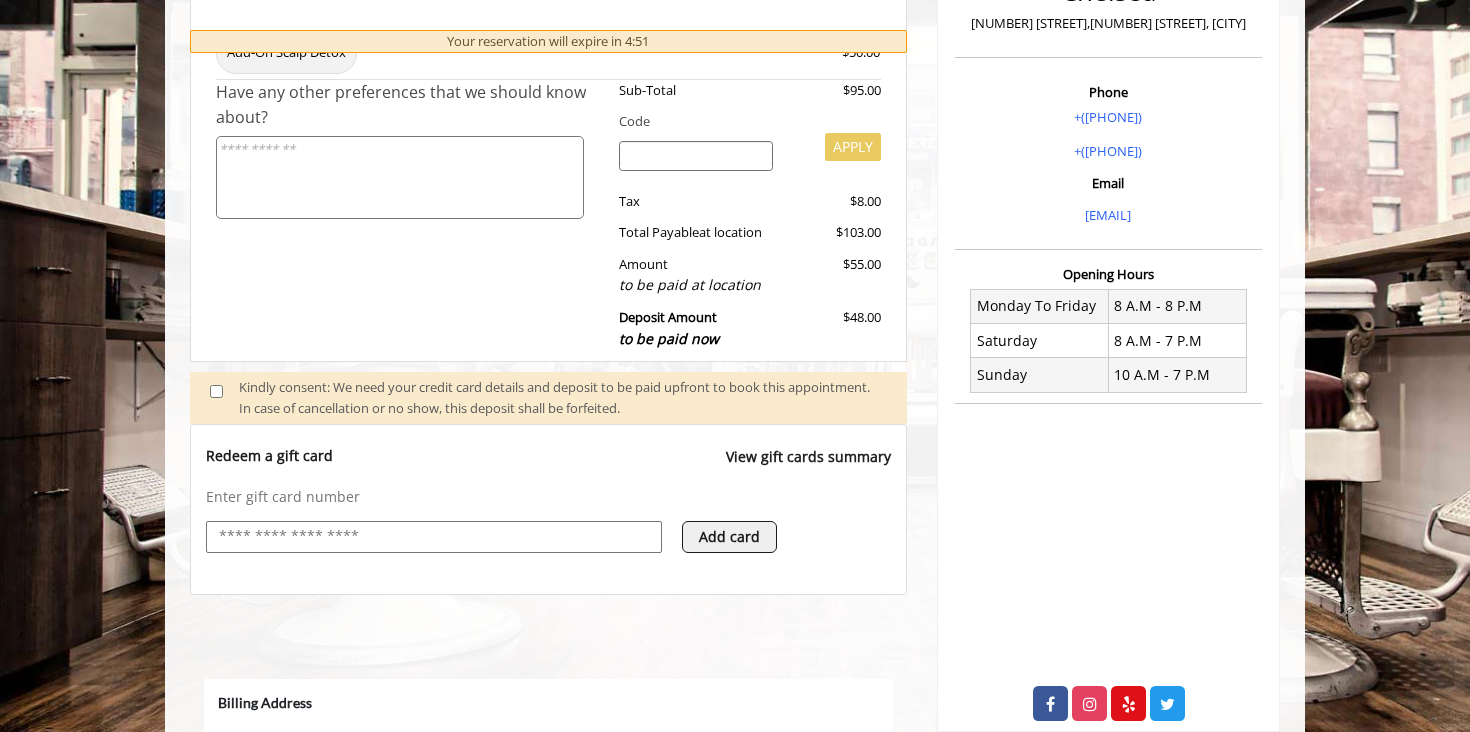 click at bounding box center [434, 537] 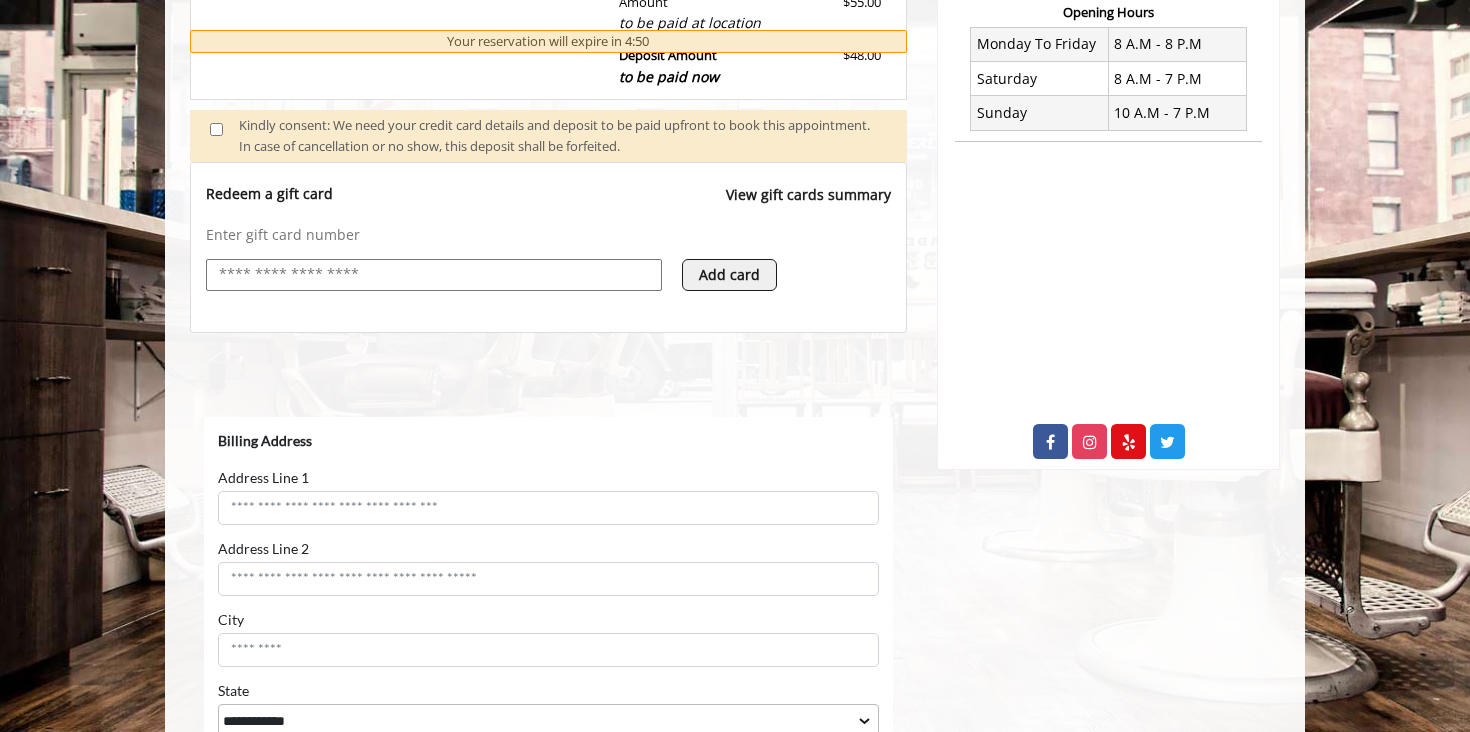 scroll, scrollTop: 808, scrollLeft: 0, axis: vertical 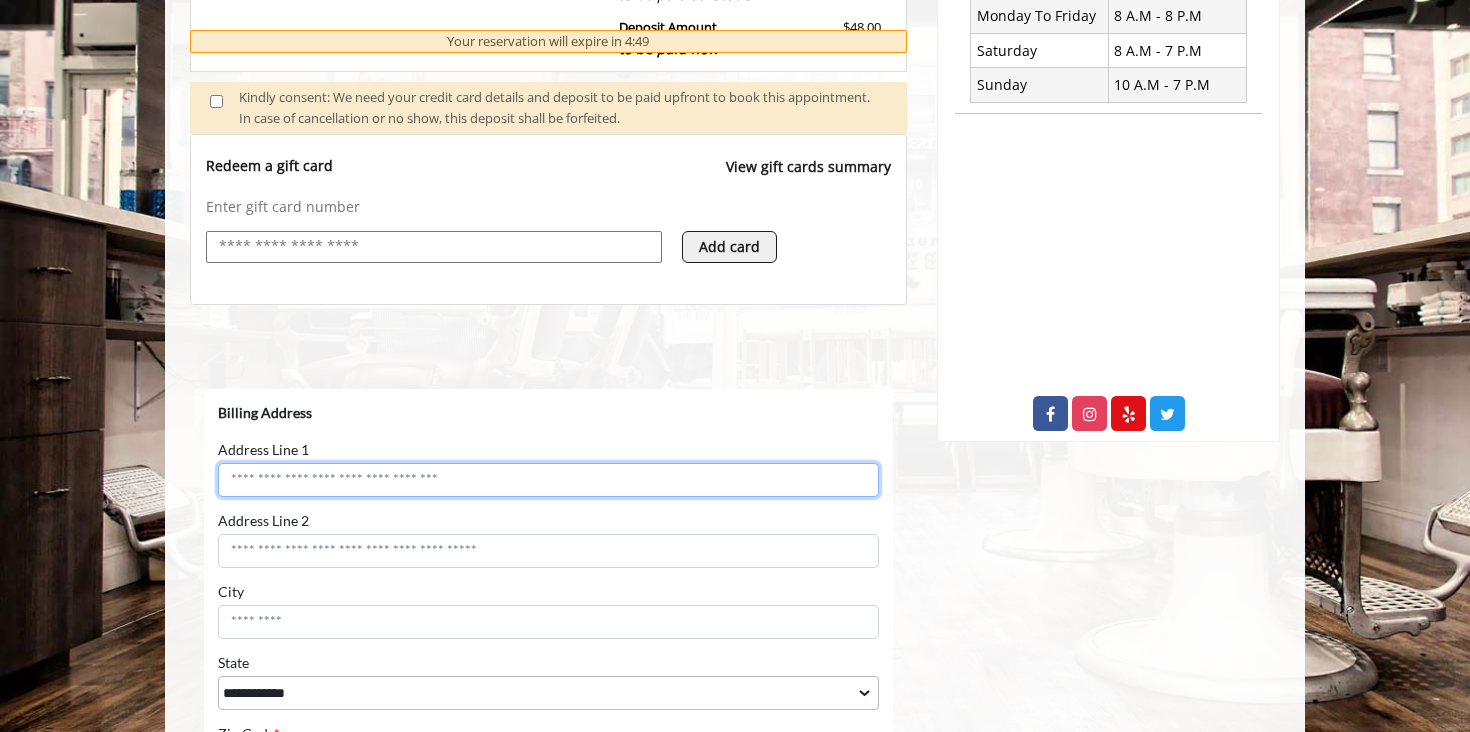 click on "Address Line 1" at bounding box center [548, 479] 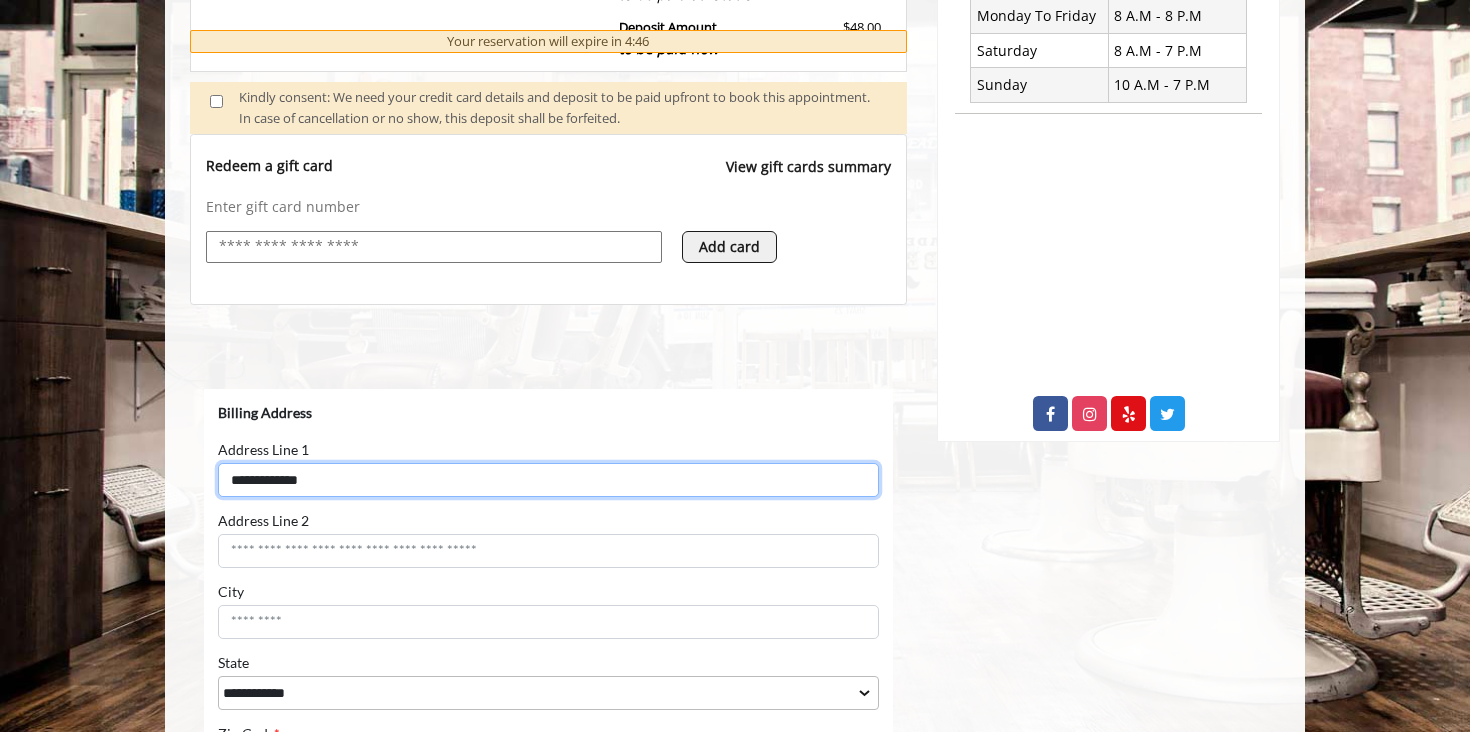 type on "**********" 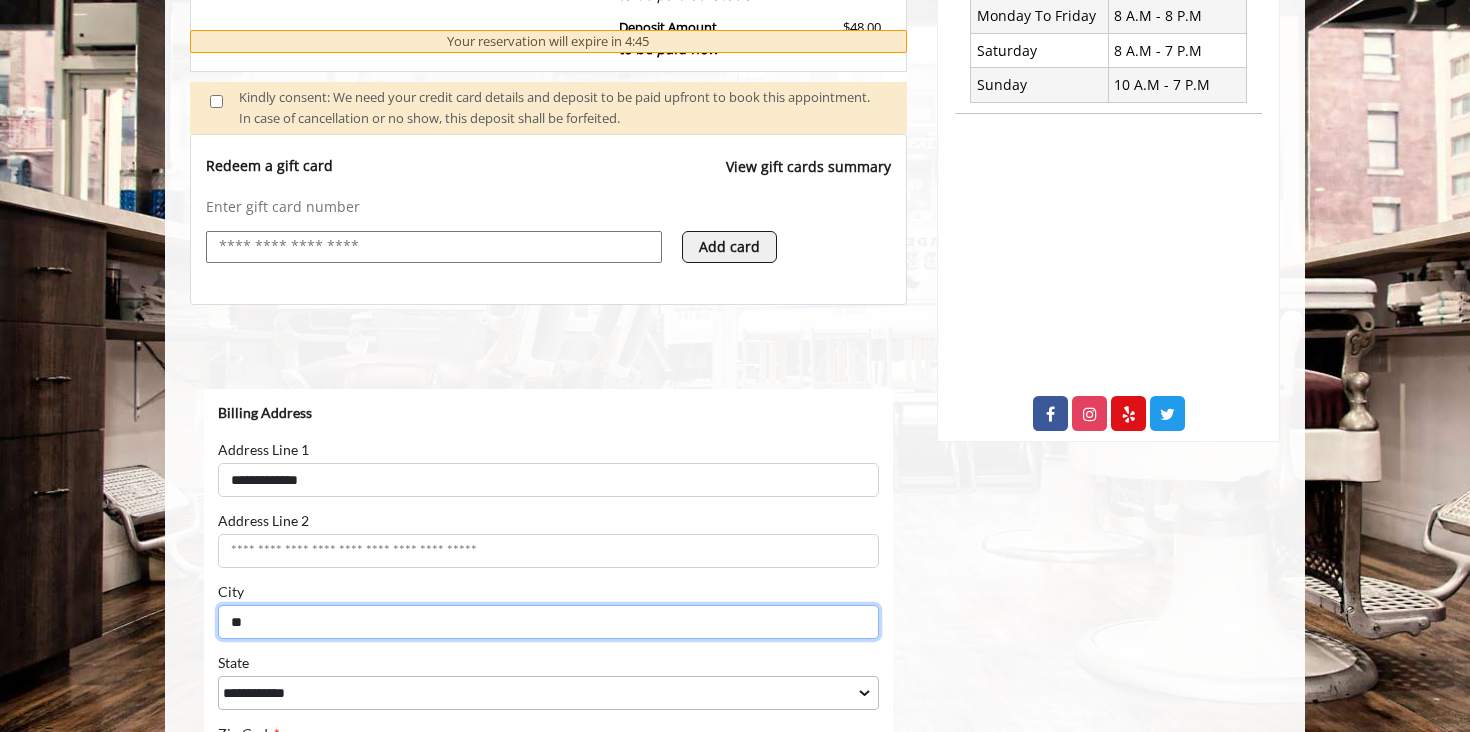 type on "*" 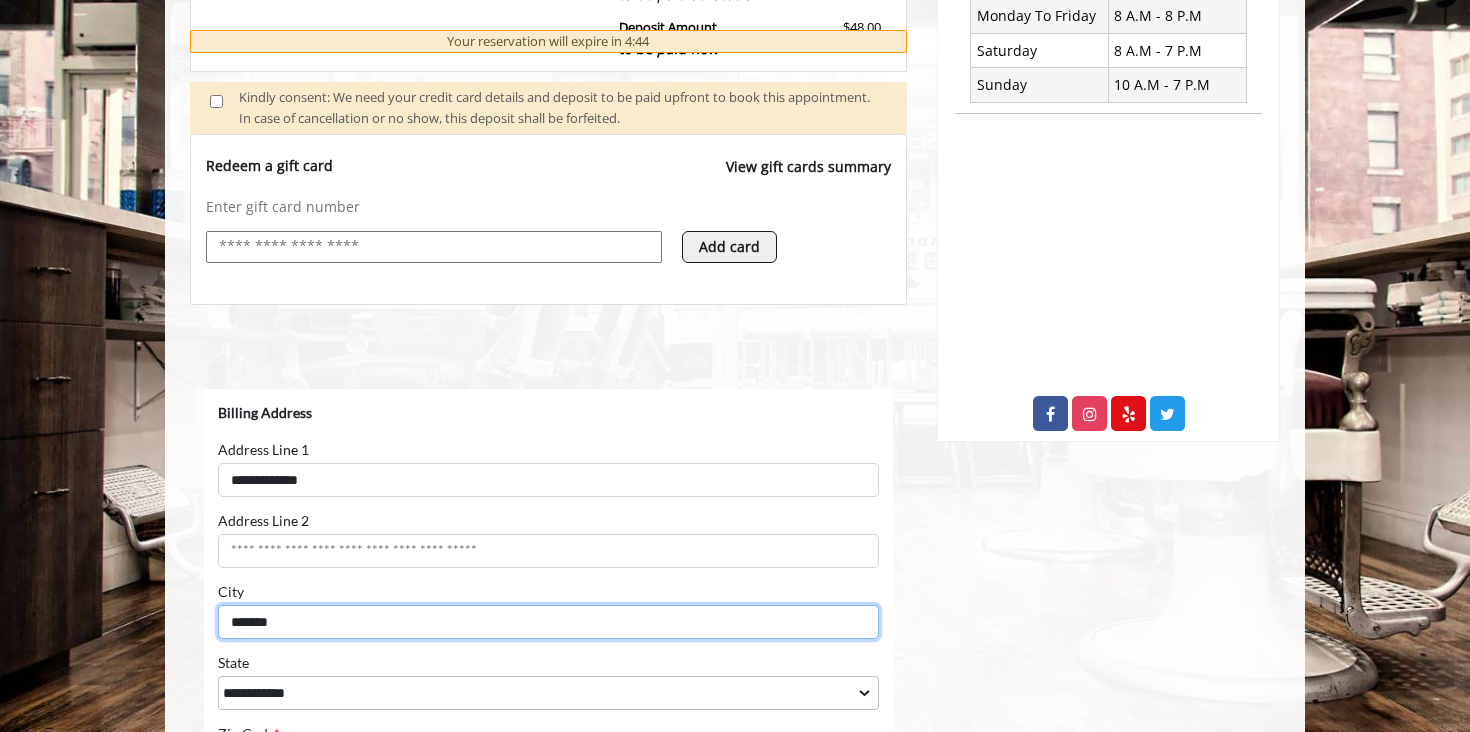 type on "*******" 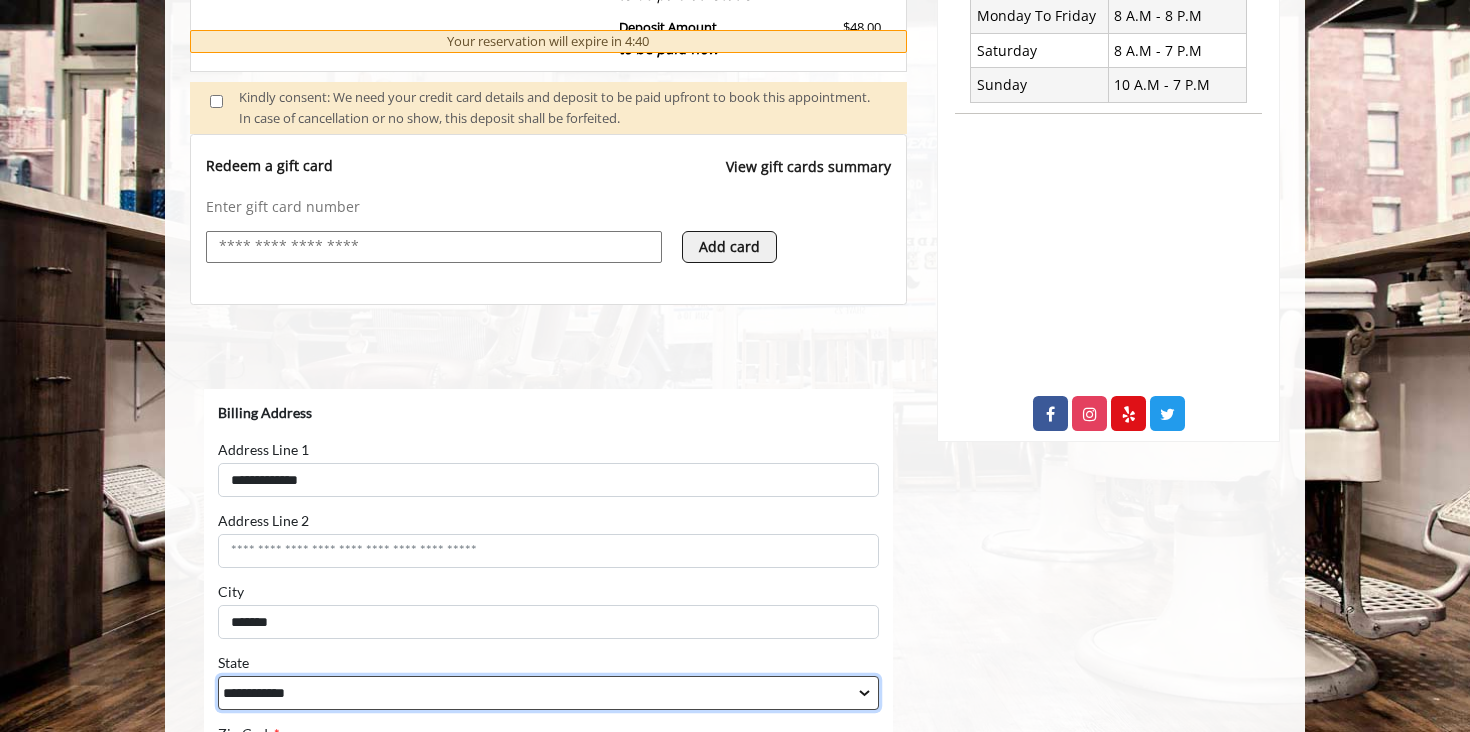 select on "**" 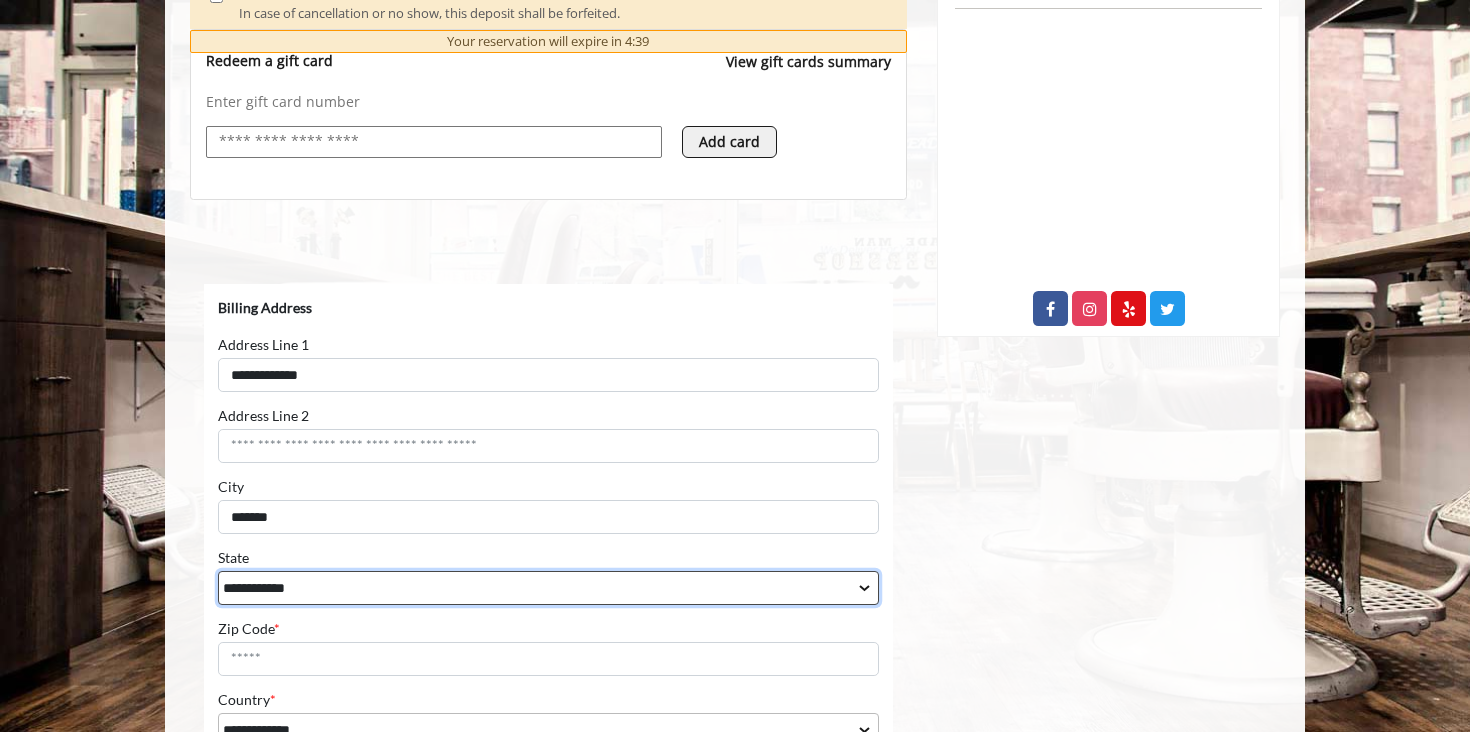 scroll, scrollTop: 1034, scrollLeft: 0, axis: vertical 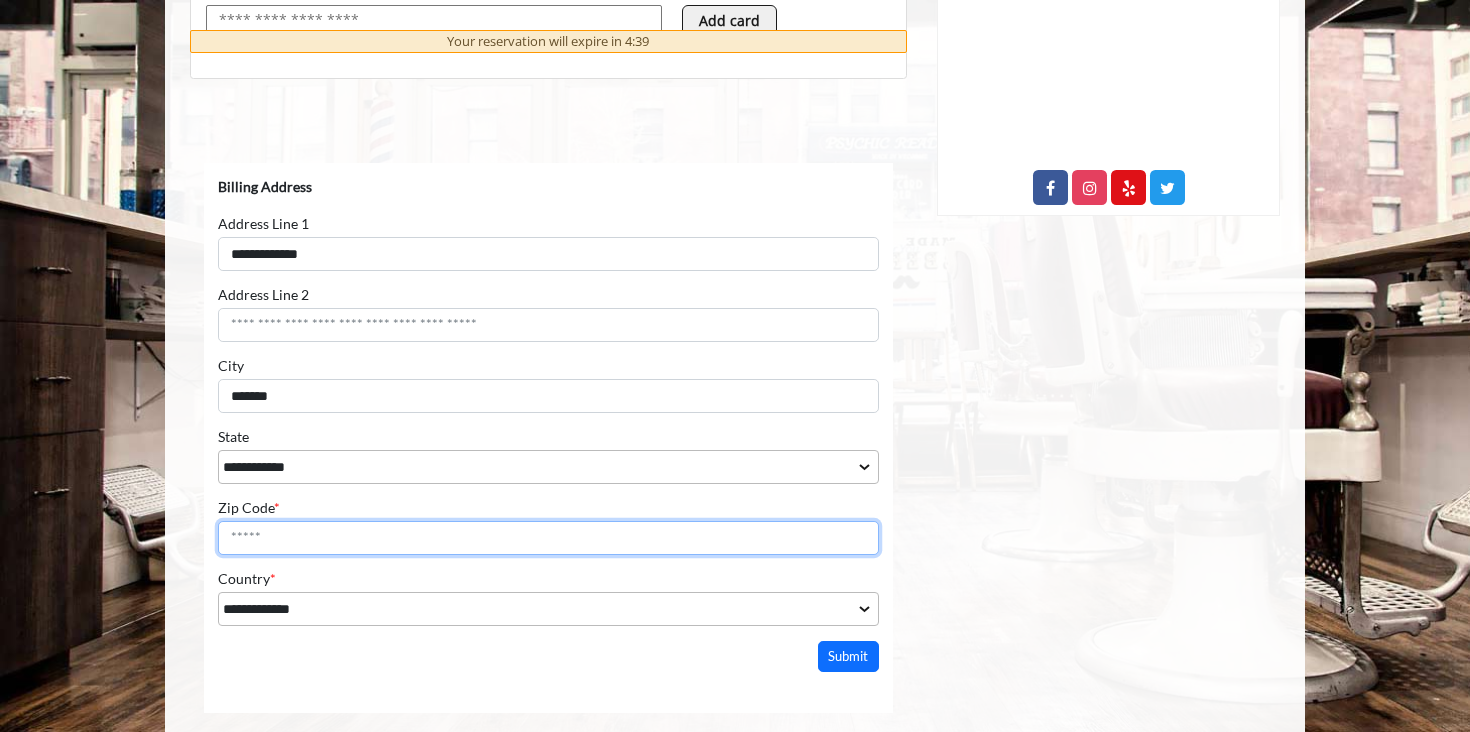 click on "Zip Code  *" at bounding box center [548, 537] 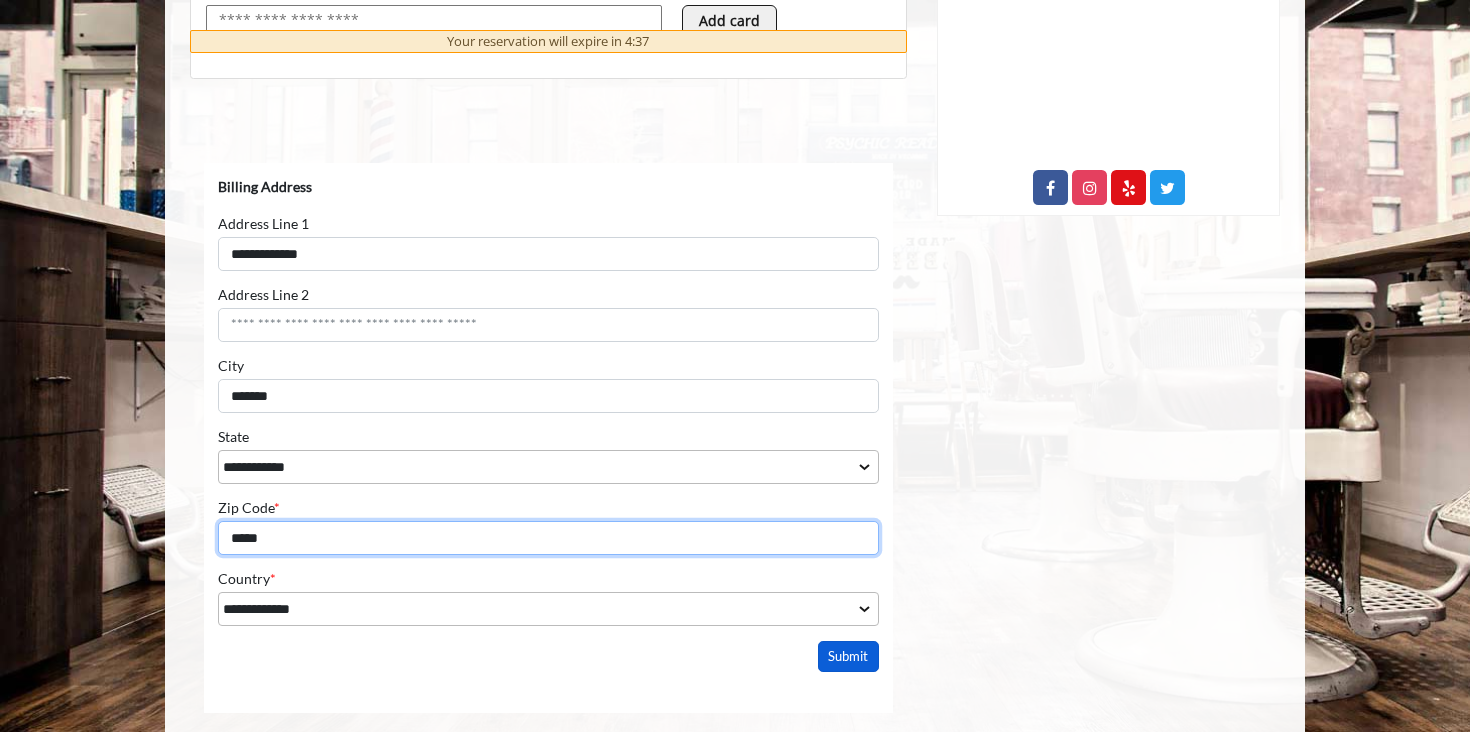 type on "*****" 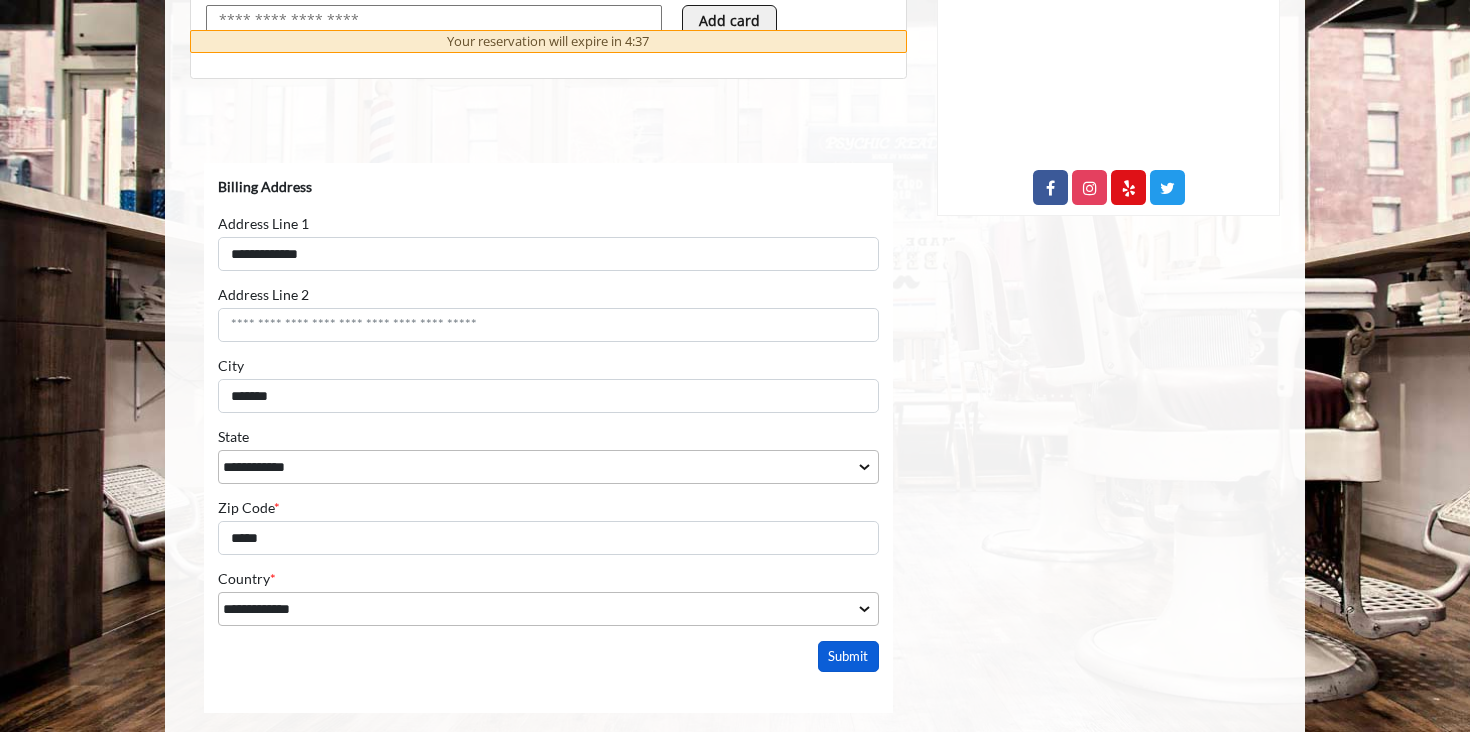 click on "Submit" at bounding box center (849, 655) 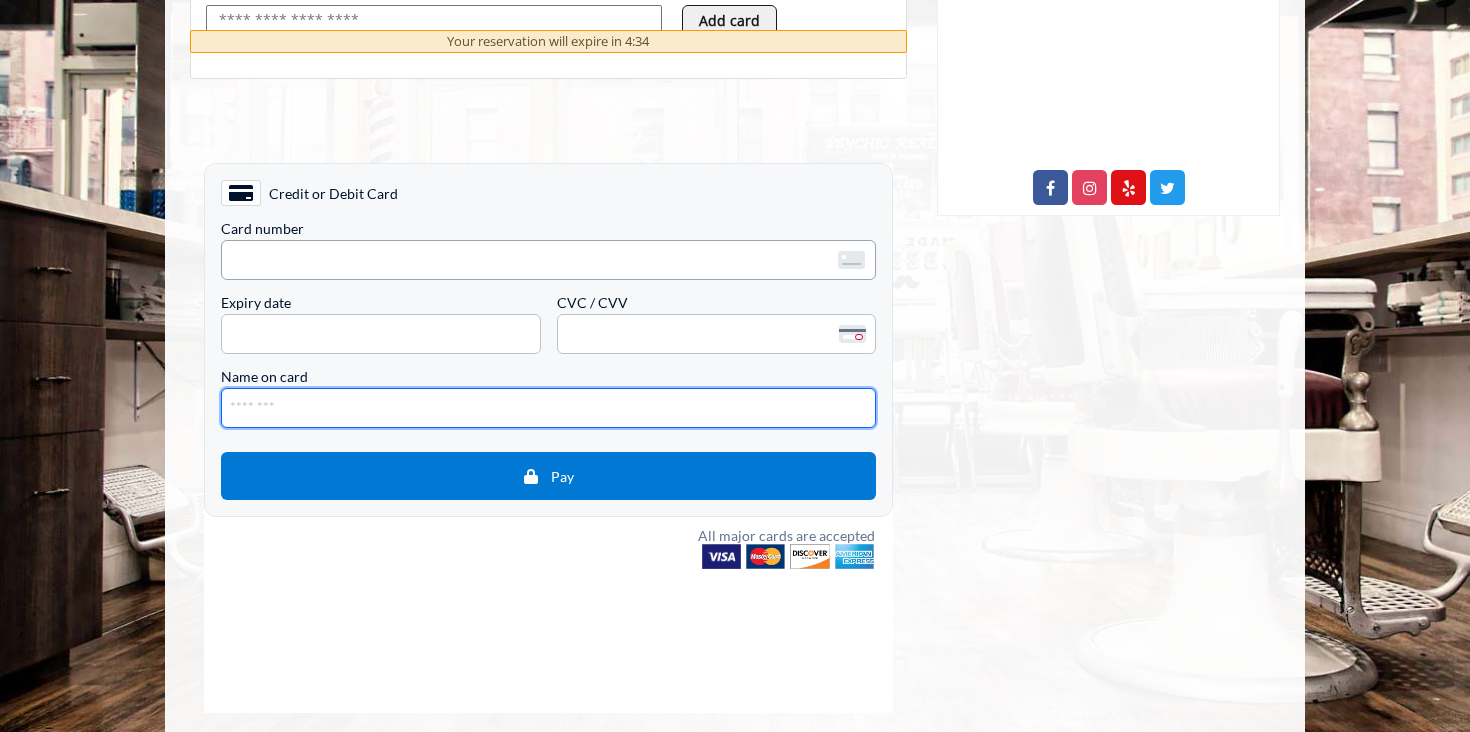 type on "**********" 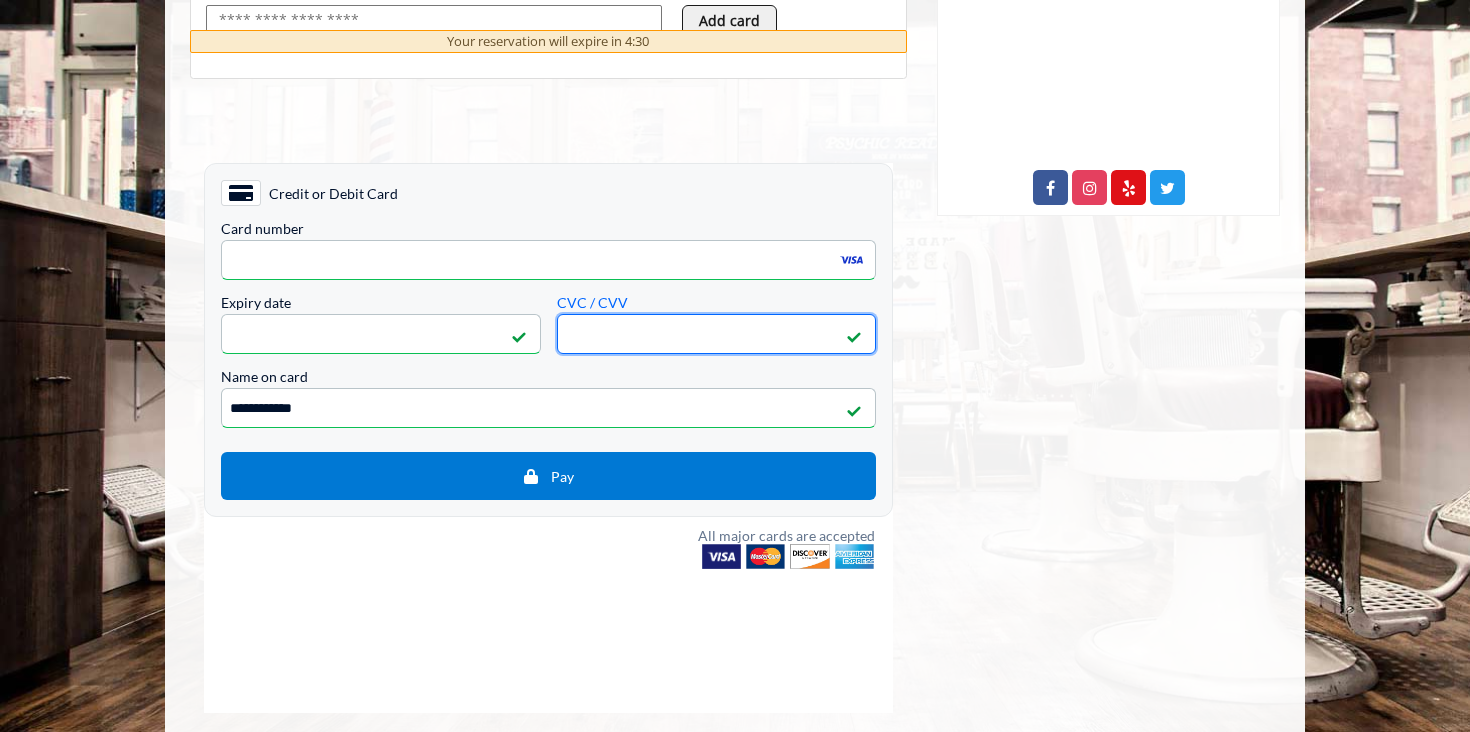 click on "**********" at bounding box center [548, 365] 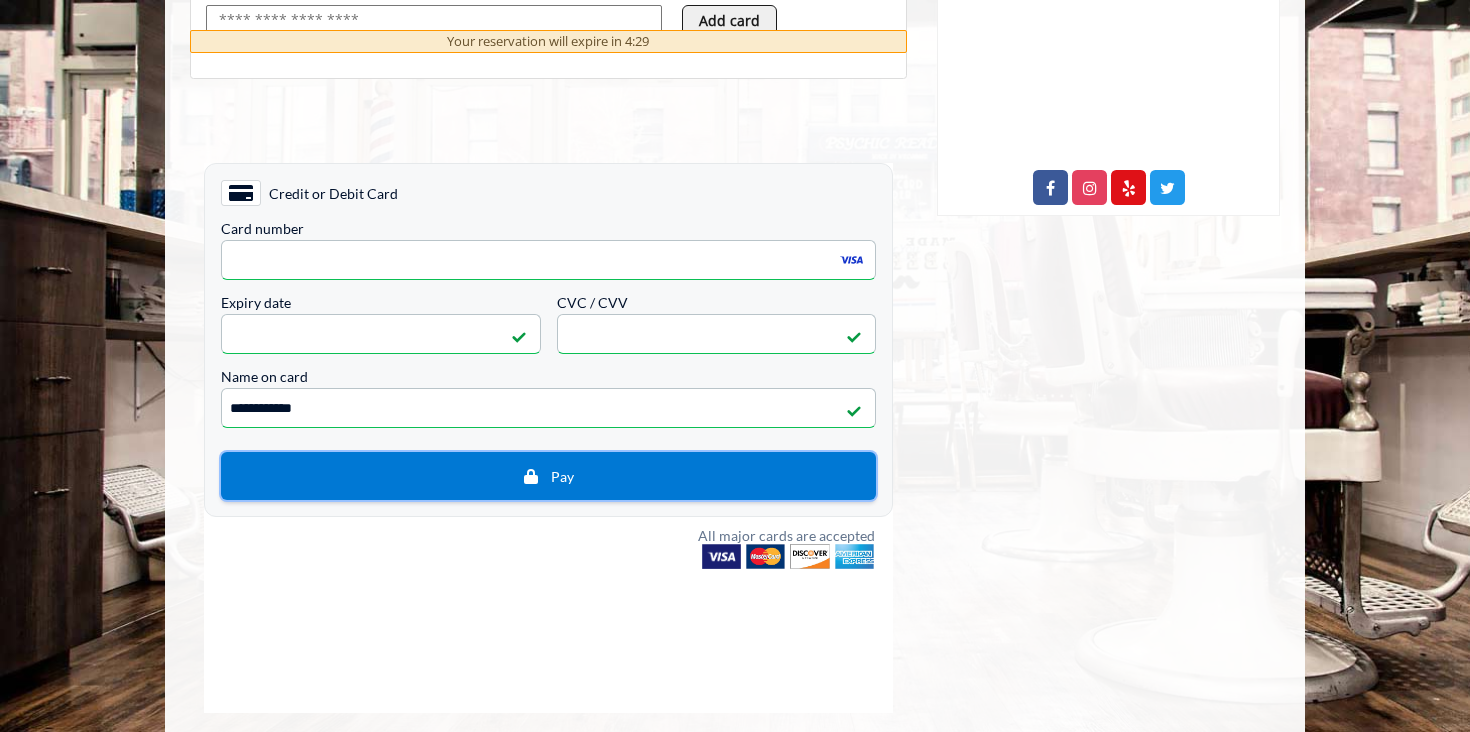 click on "Pay" at bounding box center (548, 475) 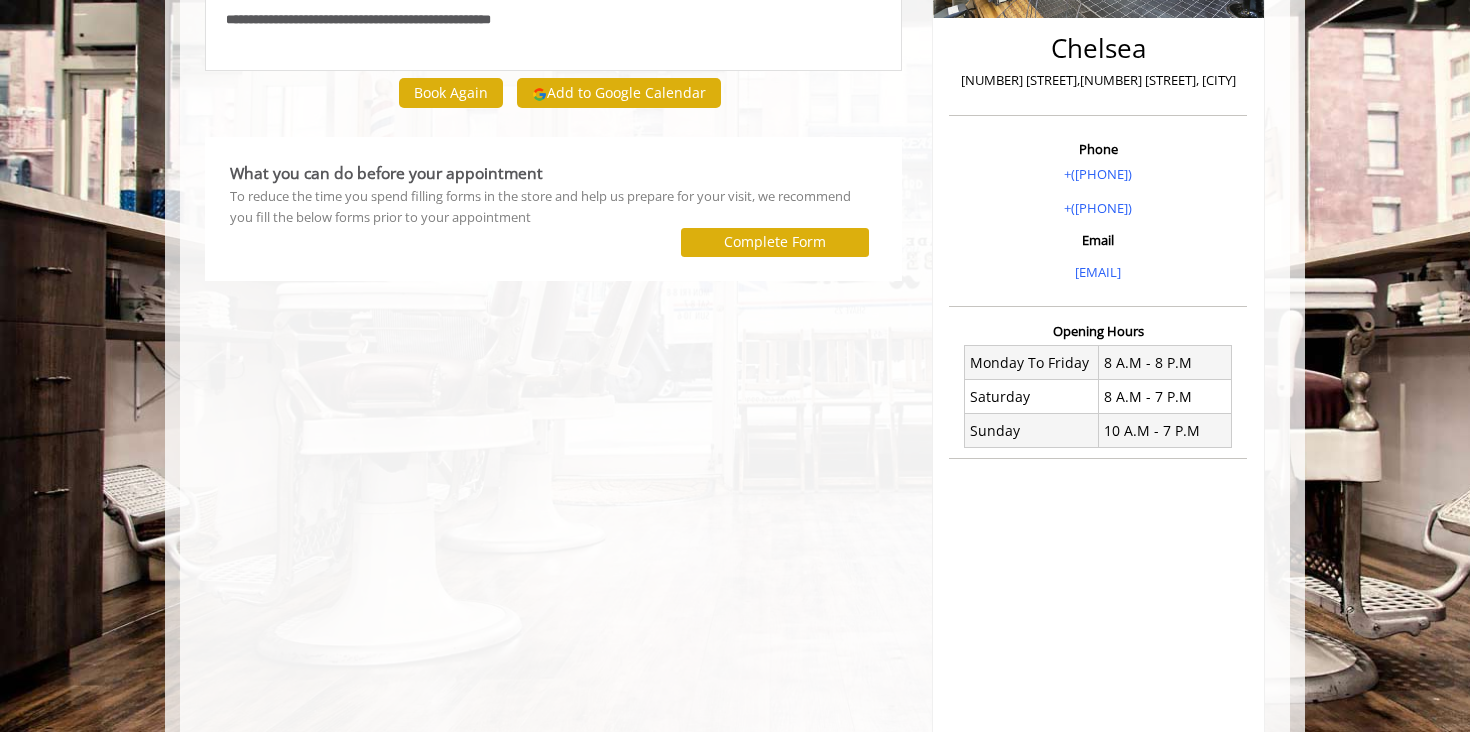 scroll, scrollTop: 416, scrollLeft: 0, axis: vertical 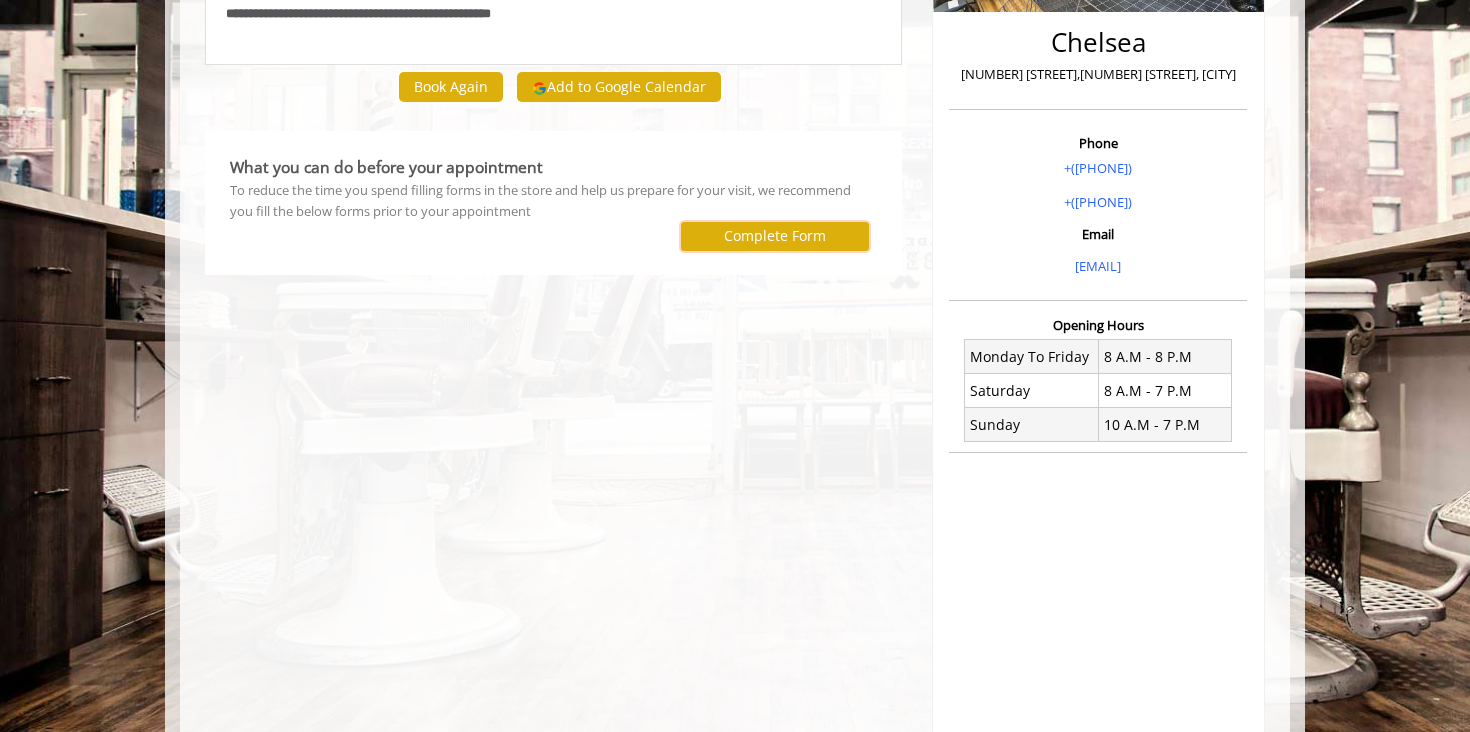 click on "Complete Form" at bounding box center (775, 236) 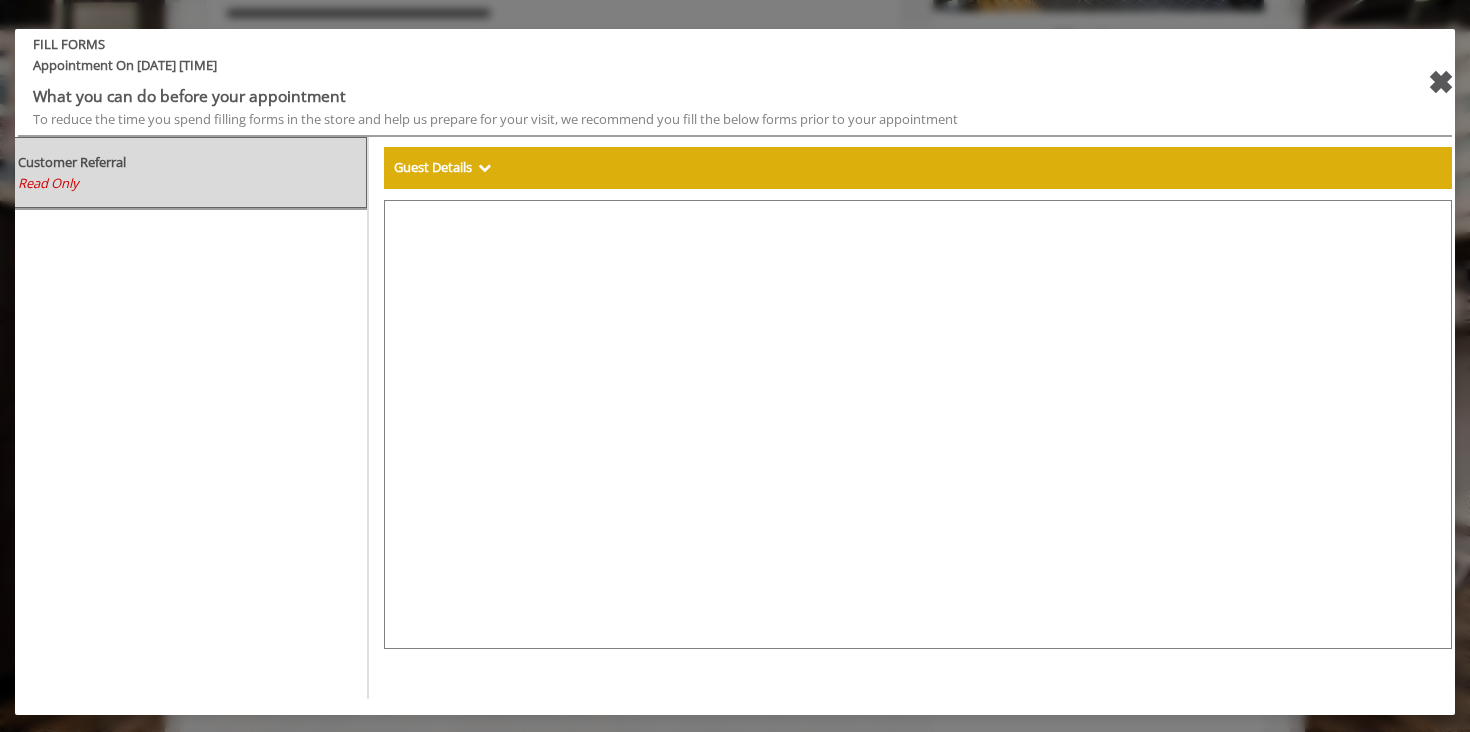 click on "Customer Referral   Read Only" at bounding box center (185, 173) 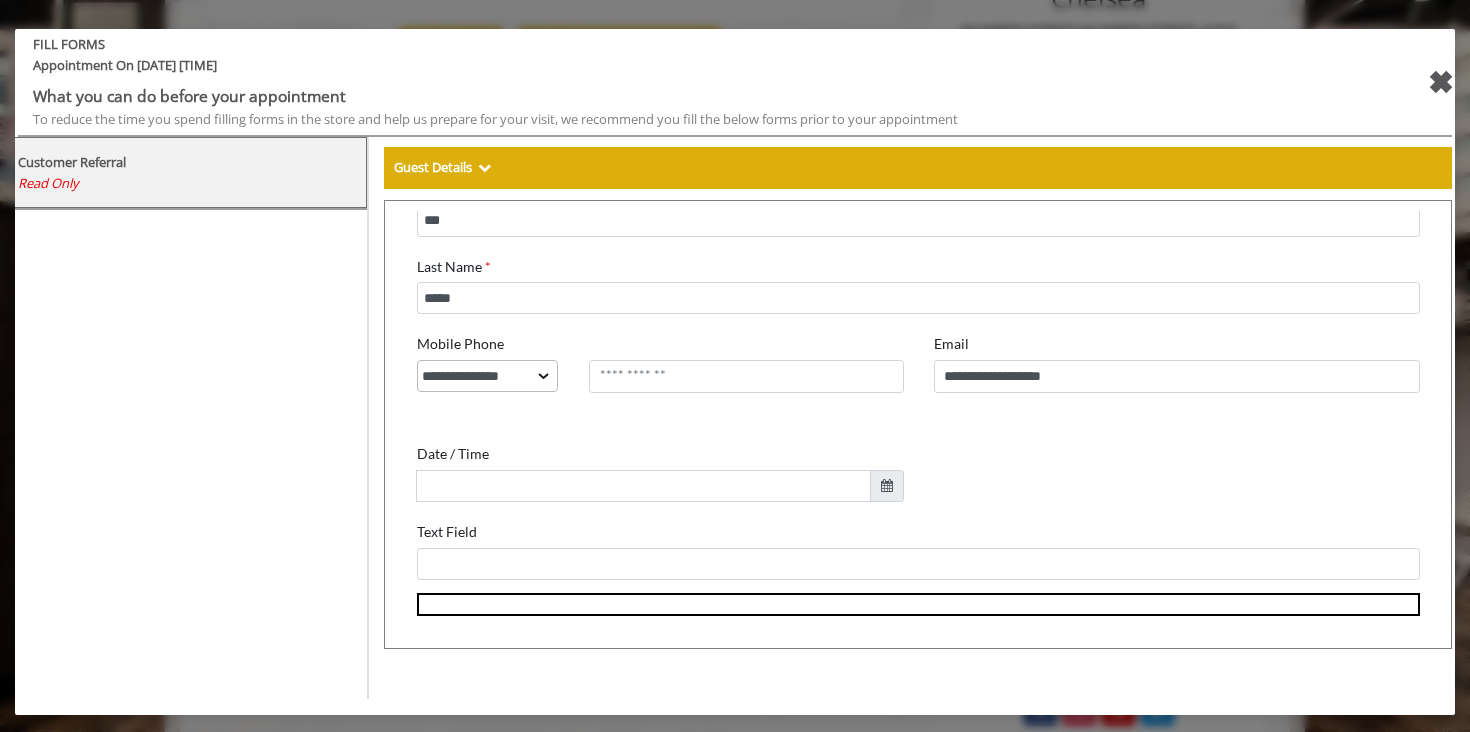 scroll, scrollTop: 473, scrollLeft: 0, axis: vertical 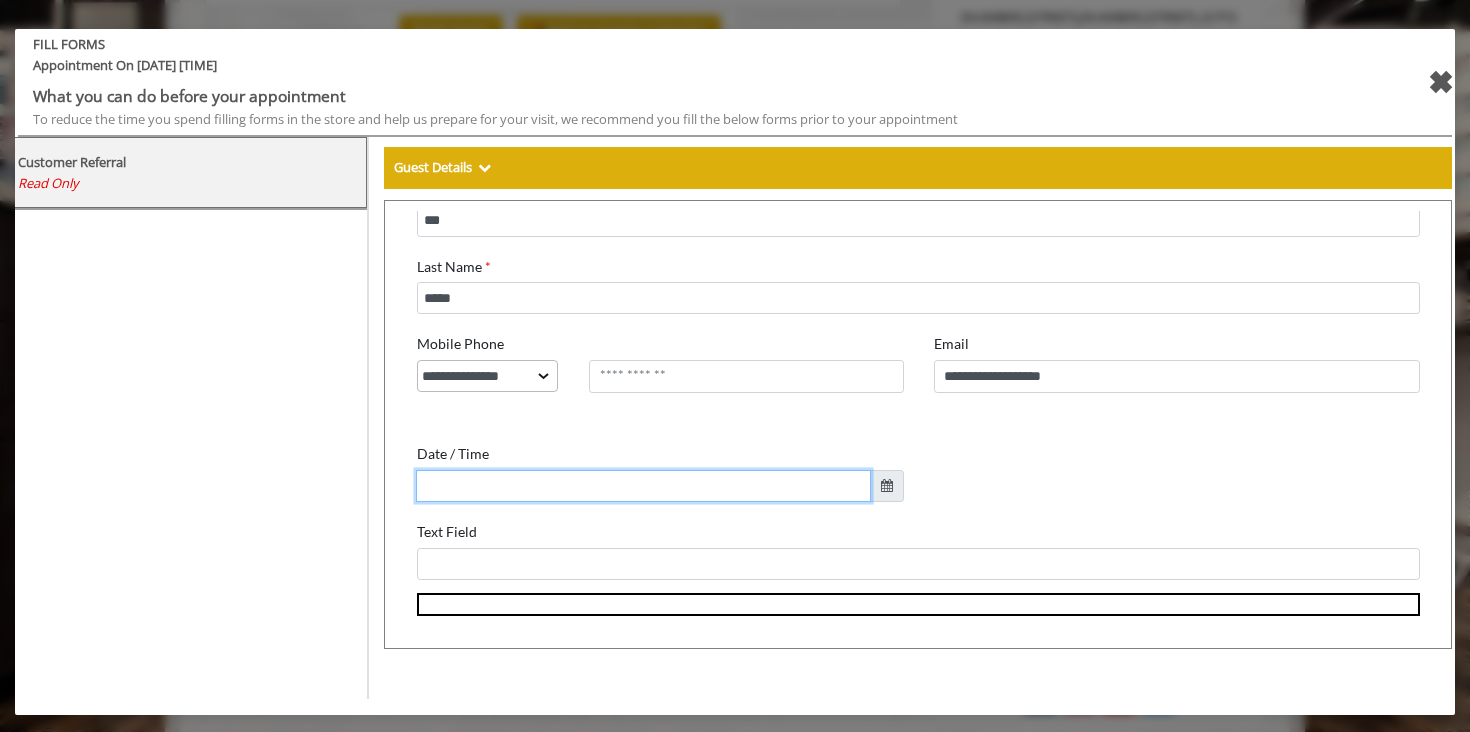 click at bounding box center (630, 474) 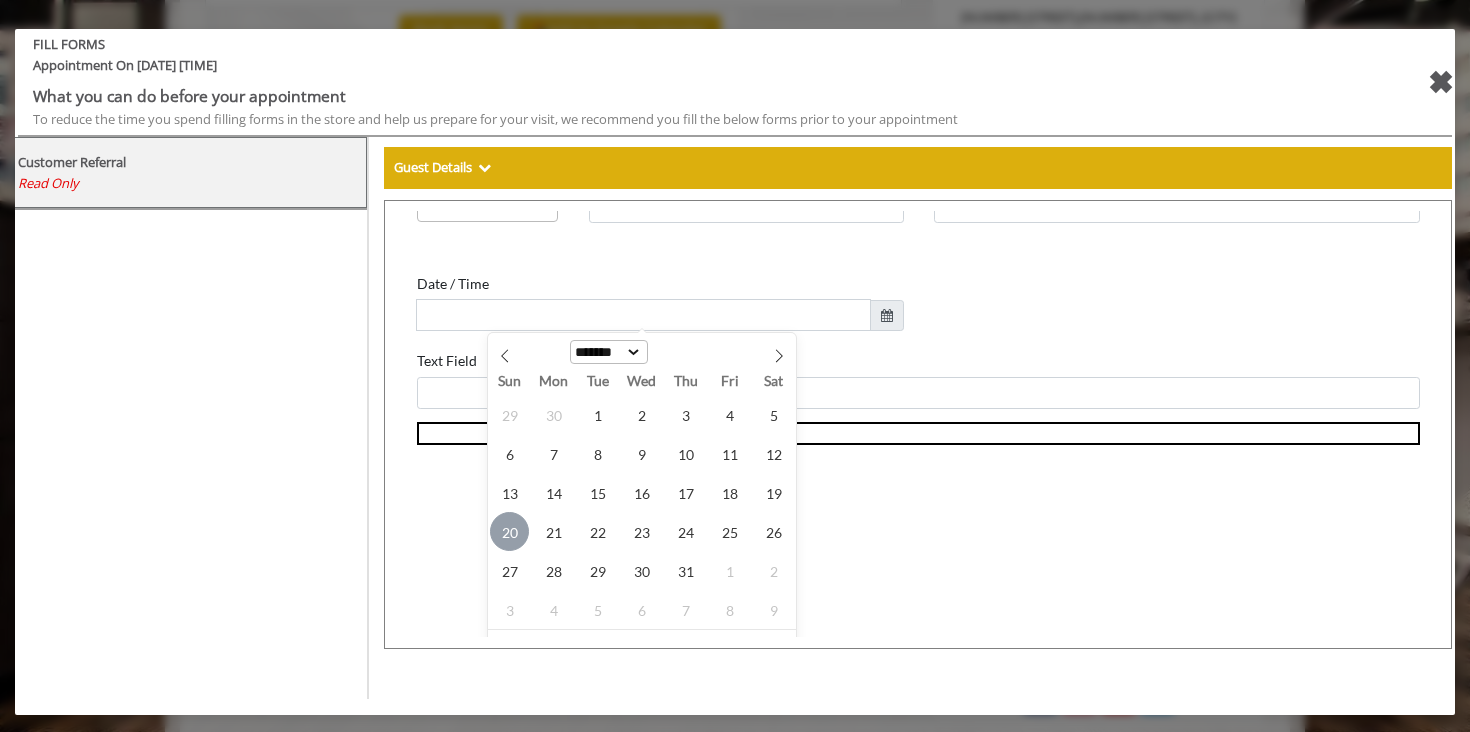 click on "20" at bounding box center [496, 519] 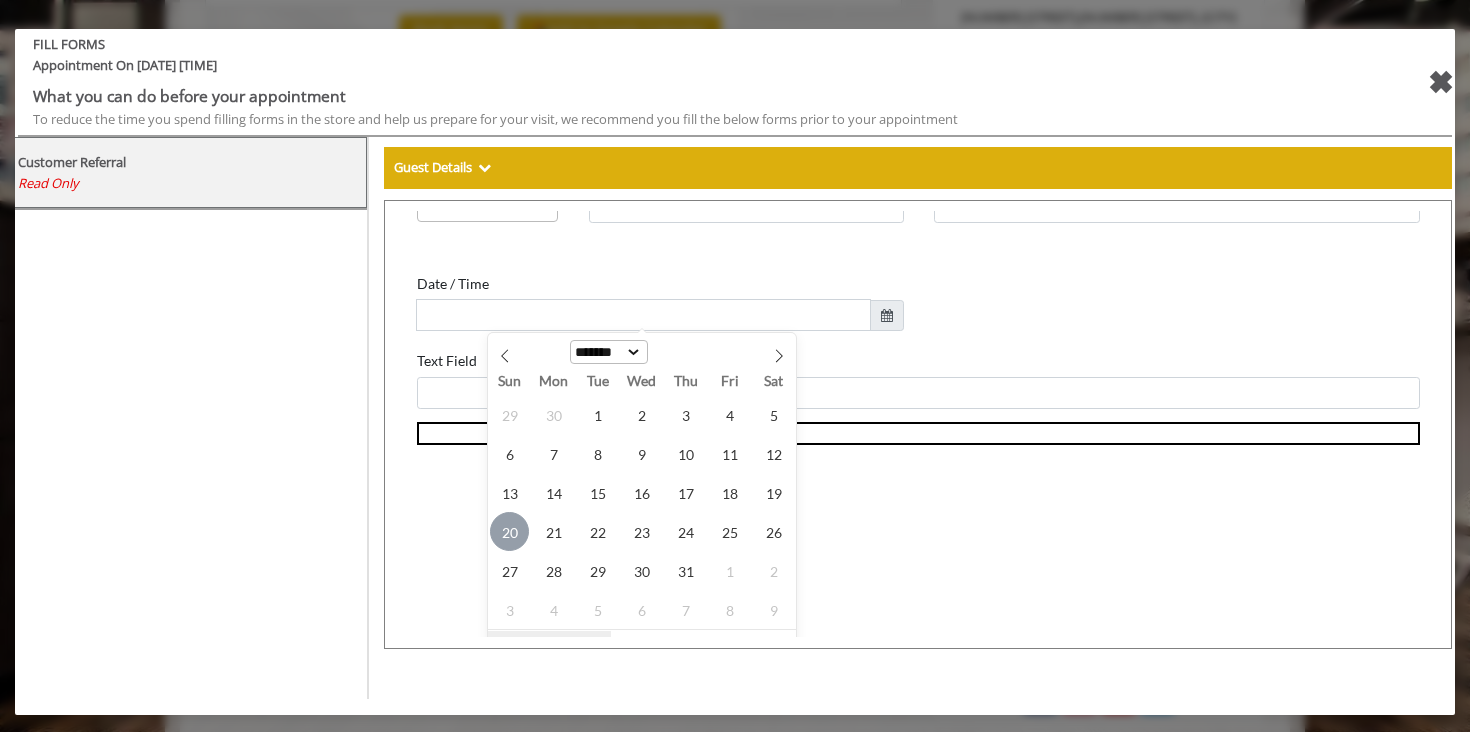 type on "**********" 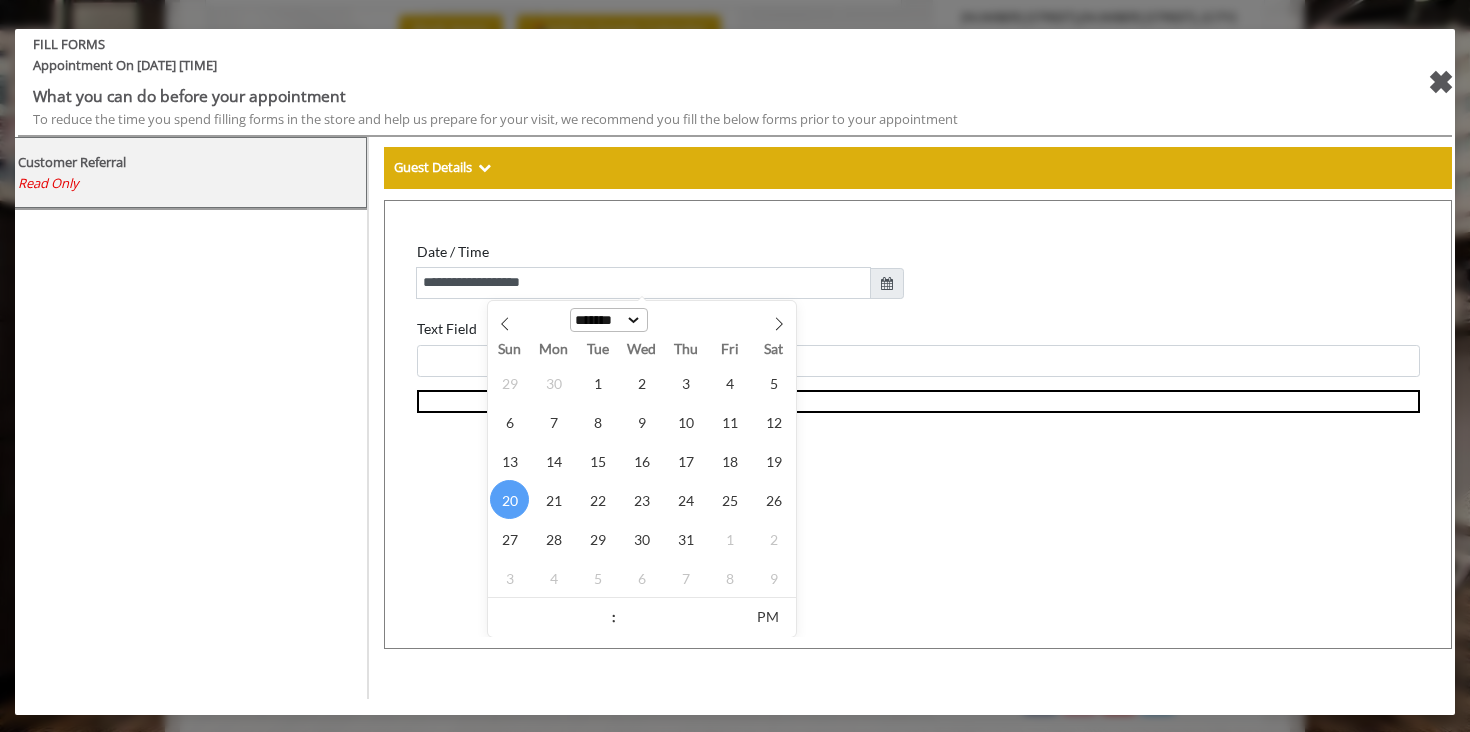 scroll, scrollTop: 514, scrollLeft: 0, axis: vertical 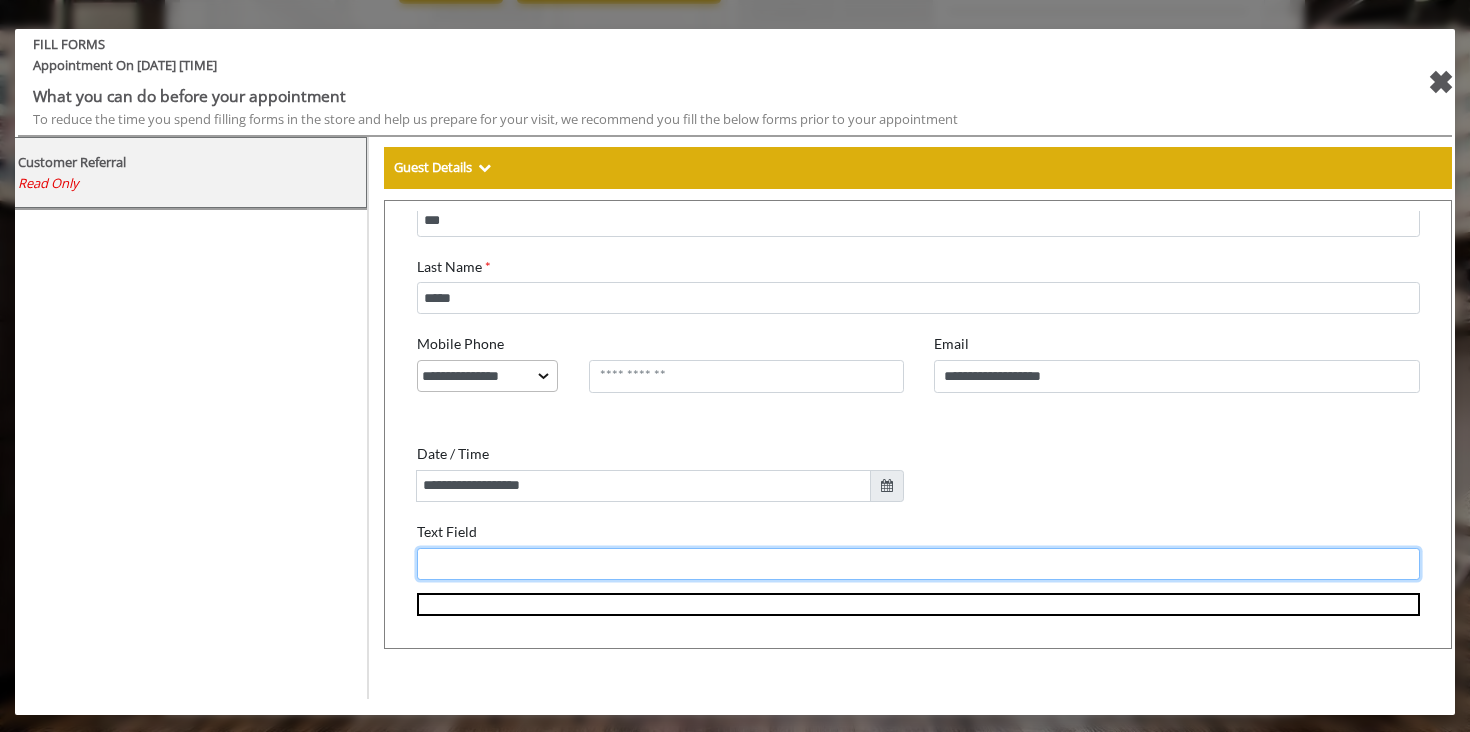 click on "**********" at bounding box center (905, 313) 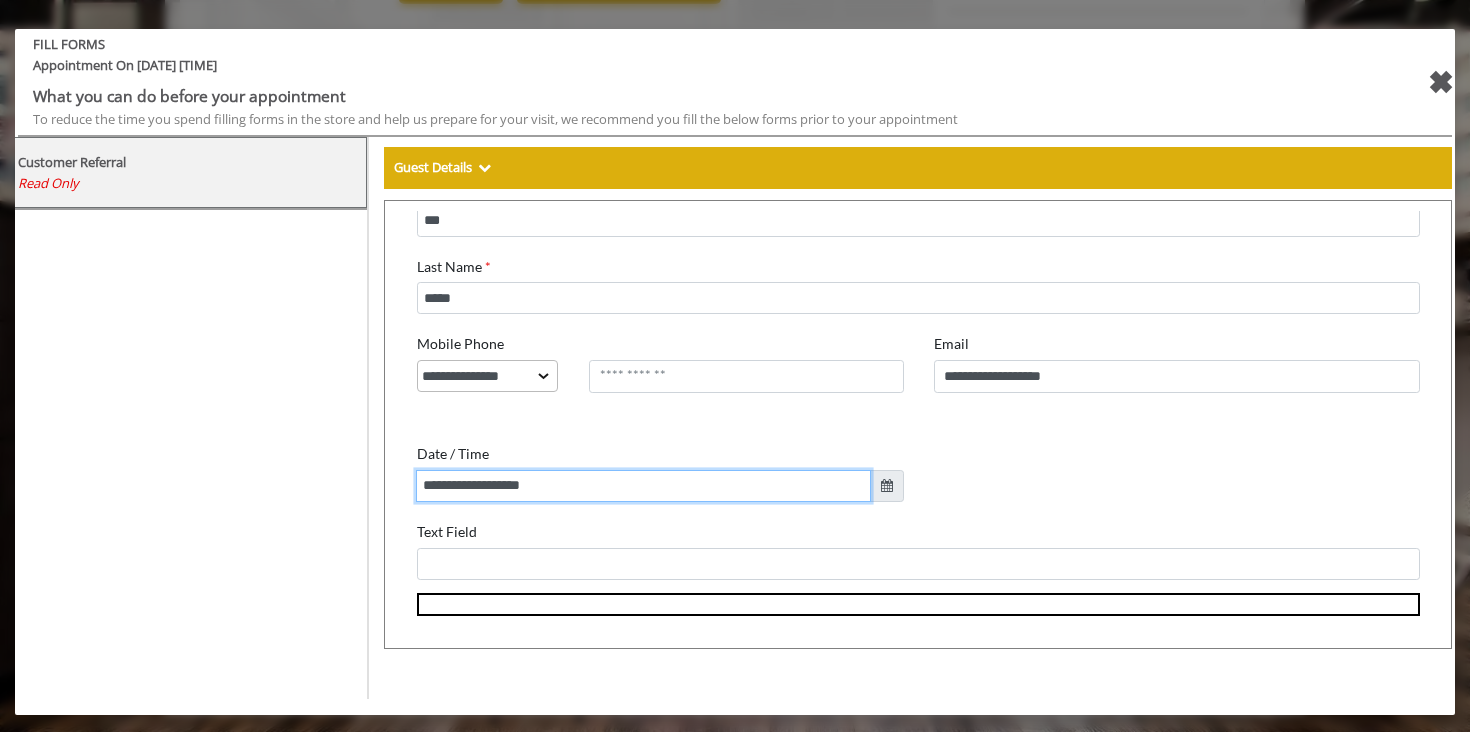 click on "**********" at bounding box center [630, 474] 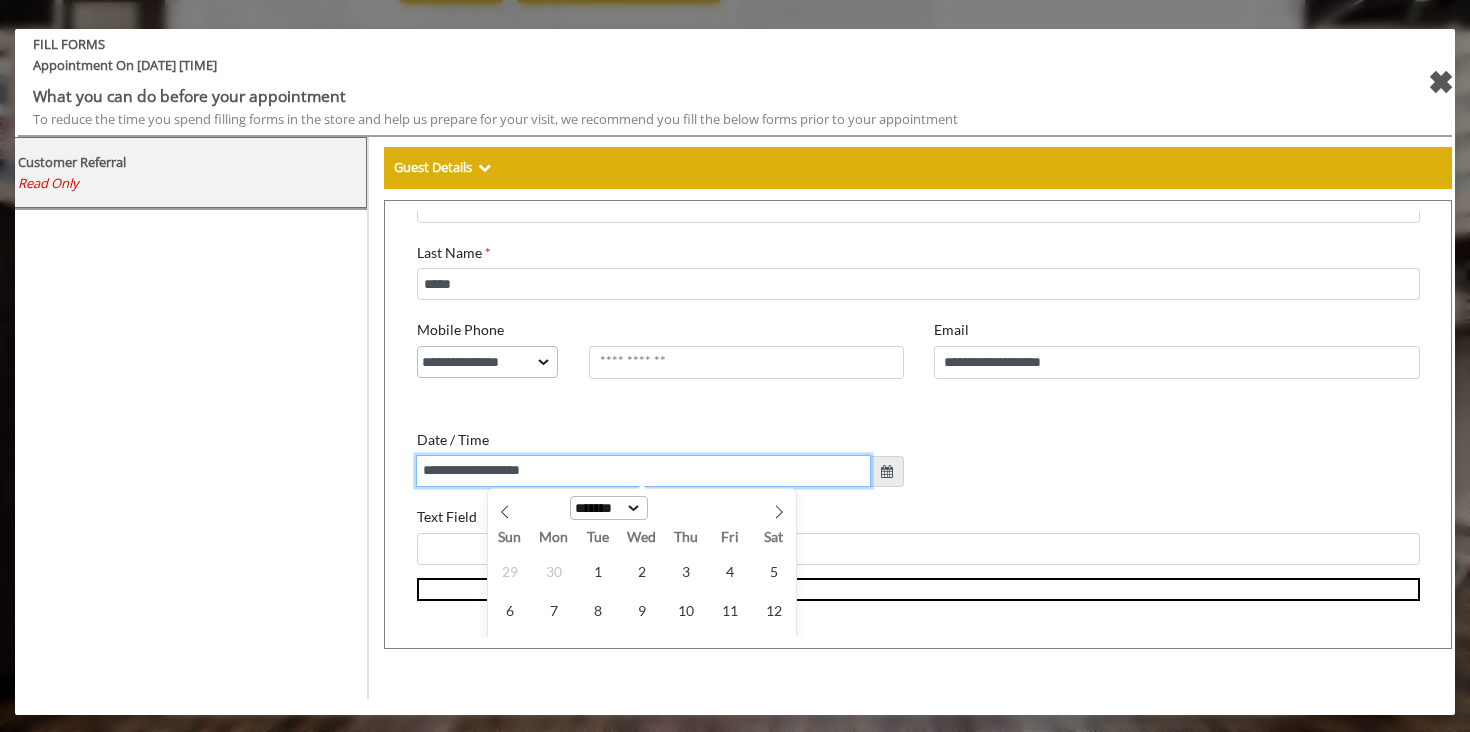 scroll, scrollTop: 407, scrollLeft: 0, axis: vertical 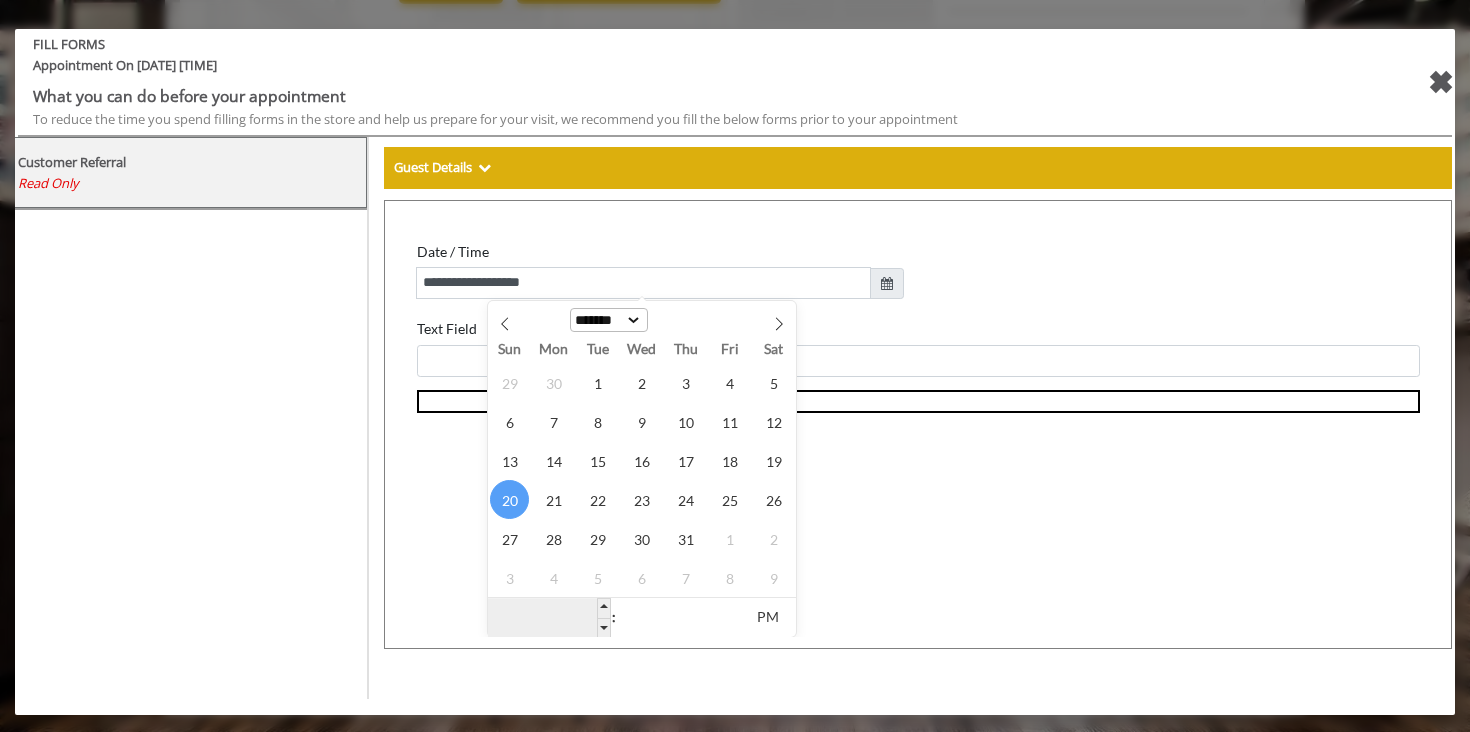 click on "**" at bounding box center [536, 607] 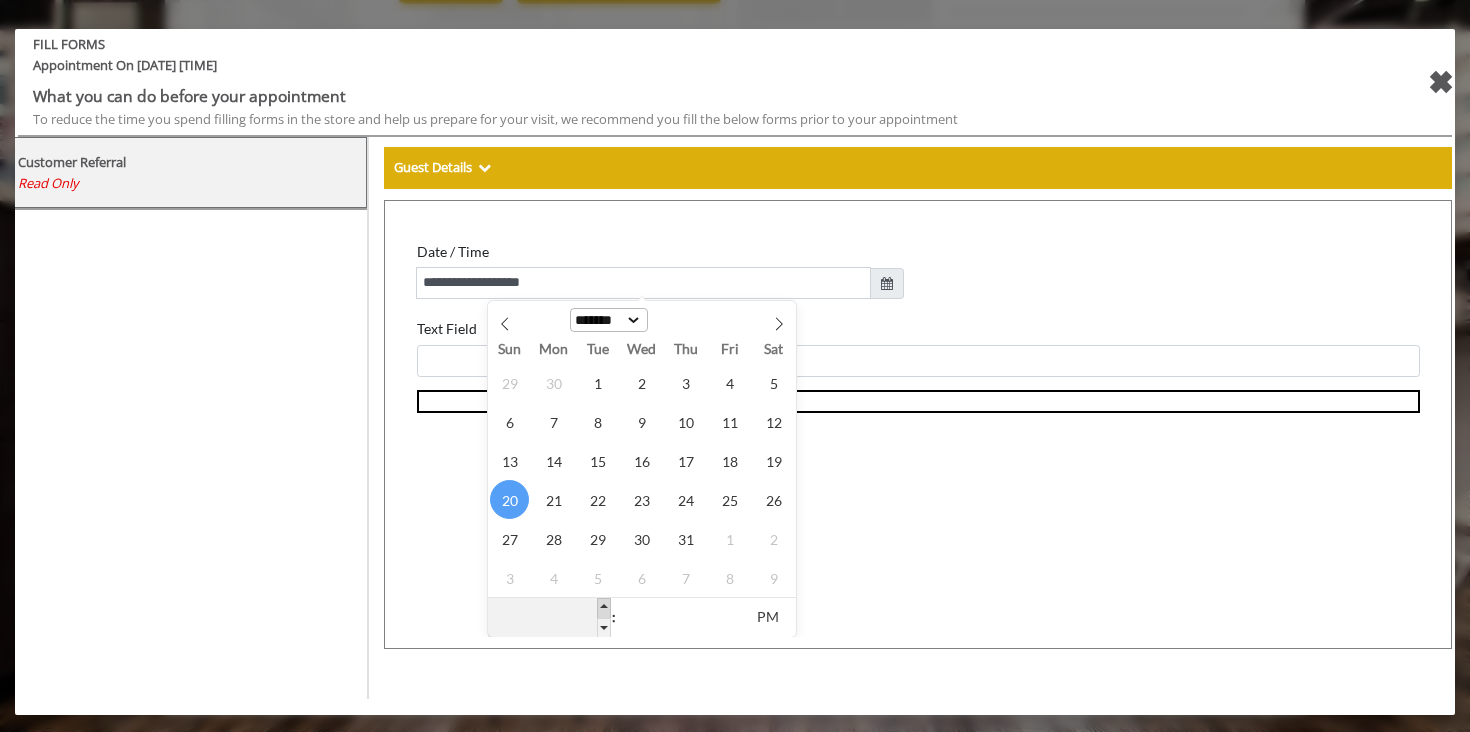 click at bounding box center [591, 596] 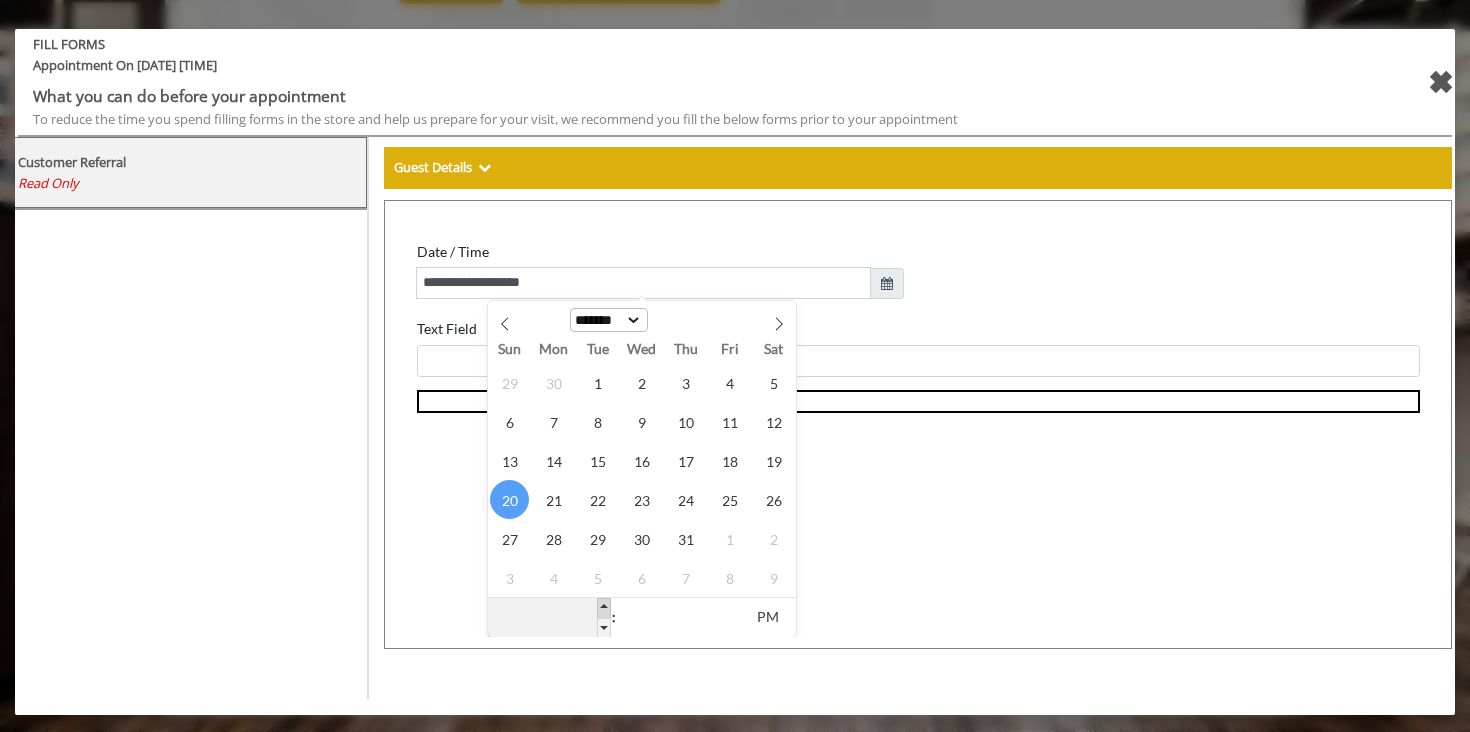 click at bounding box center (591, 596) 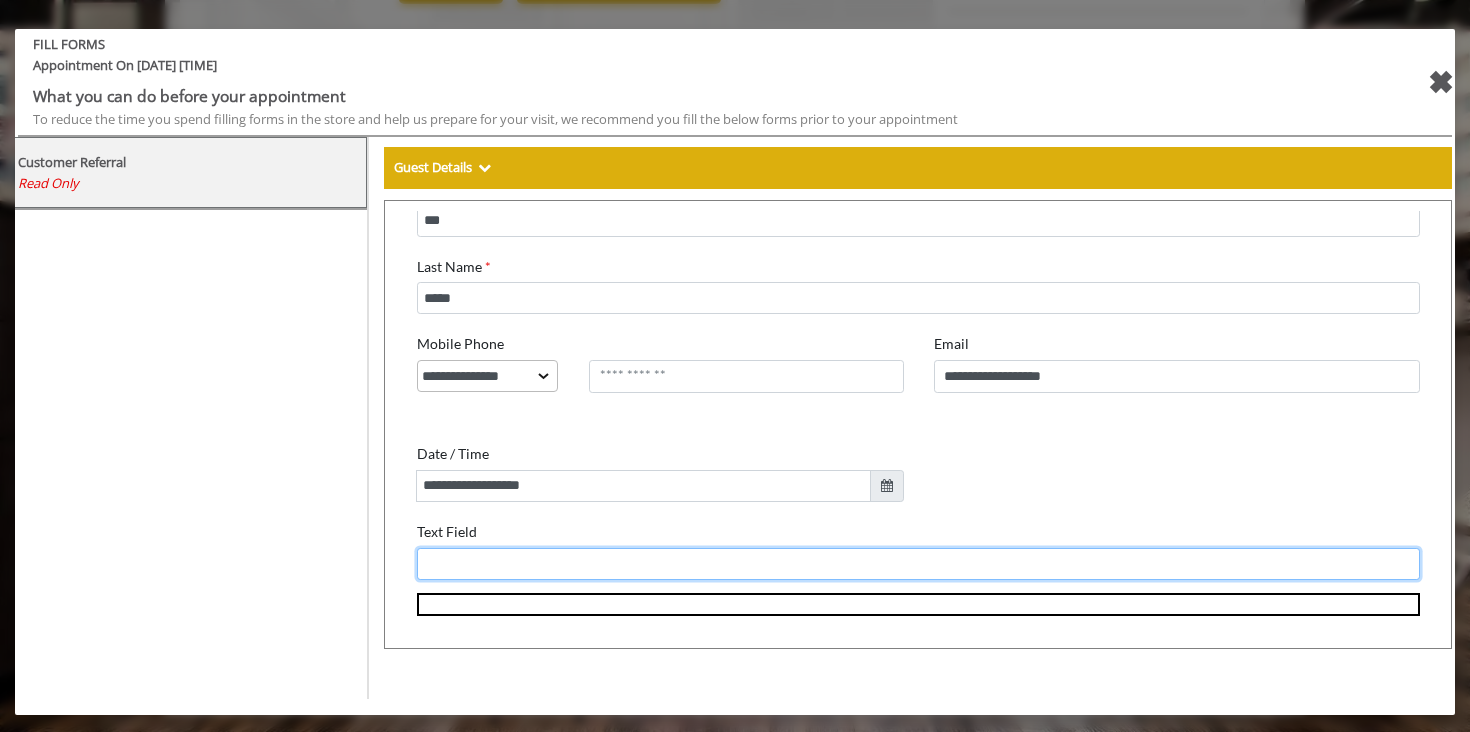 click on "**********" at bounding box center [905, 313] 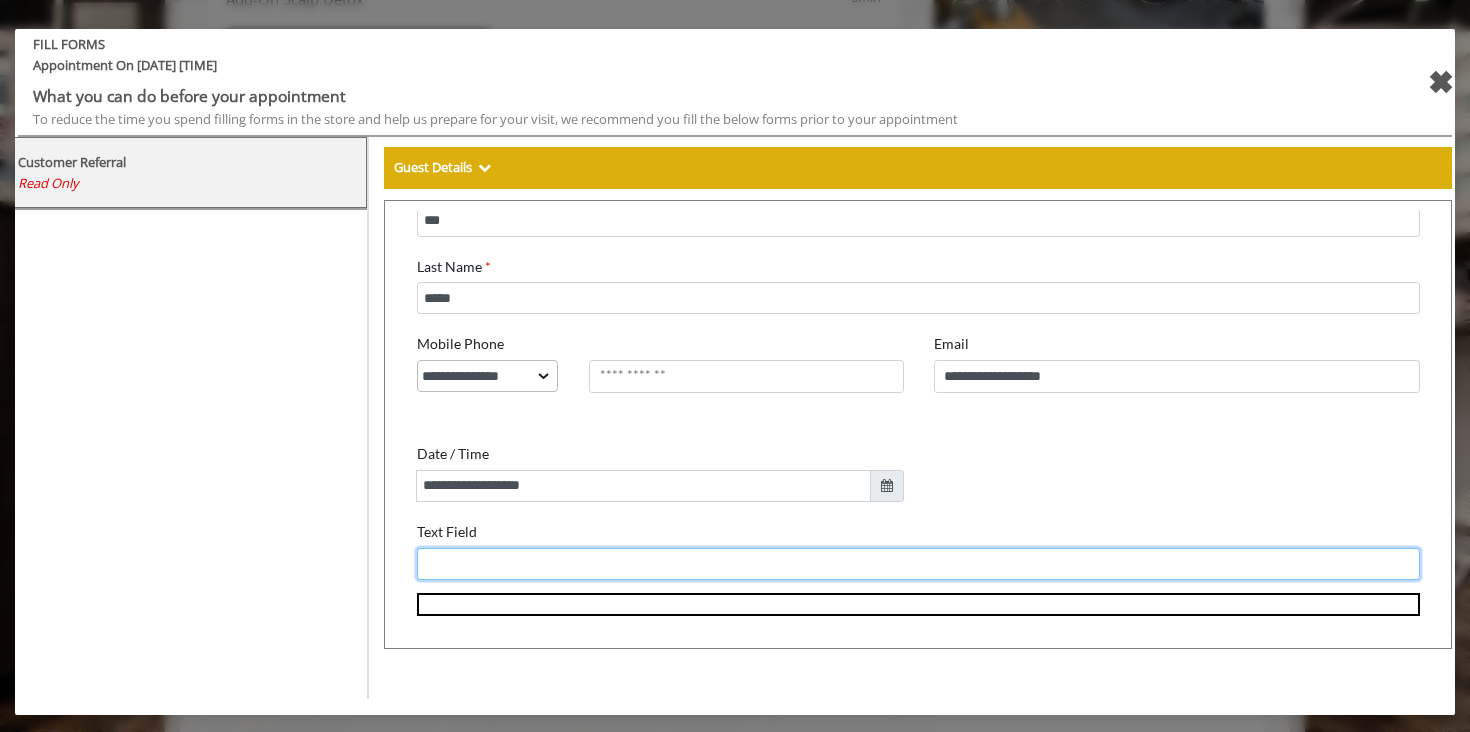scroll, scrollTop: 0, scrollLeft: 0, axis: both 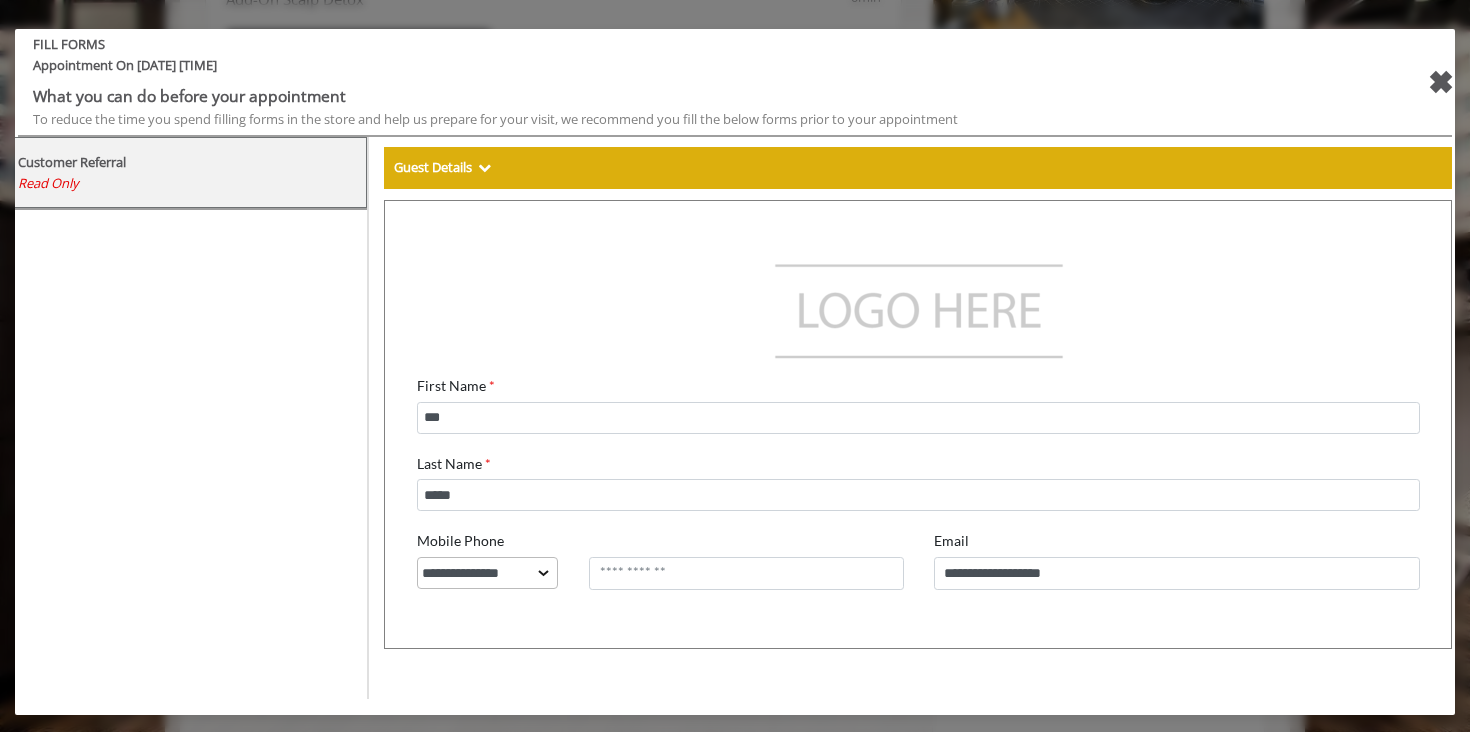 click on "✖" at bounding box center (1440, 82) 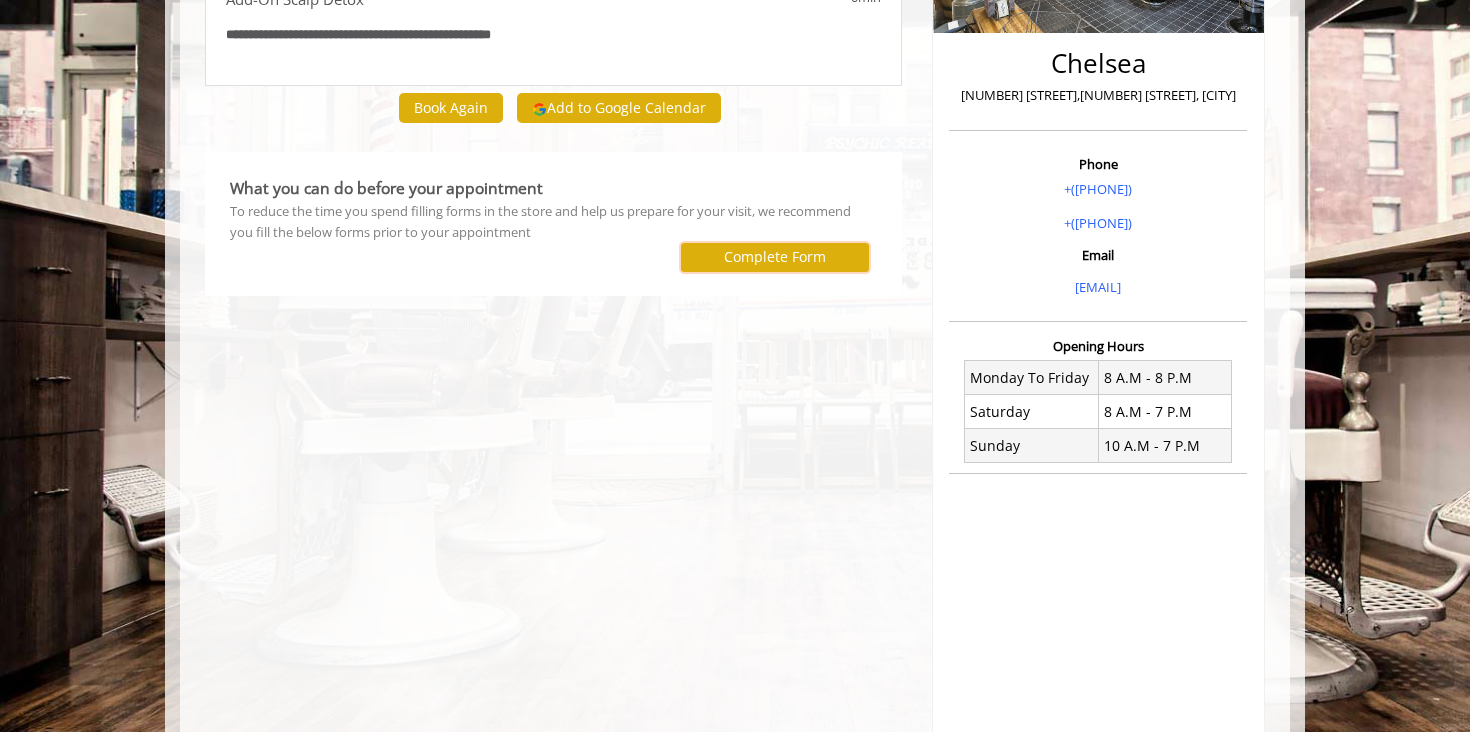 click on "Complete Form" at bounding box center [775, 257] 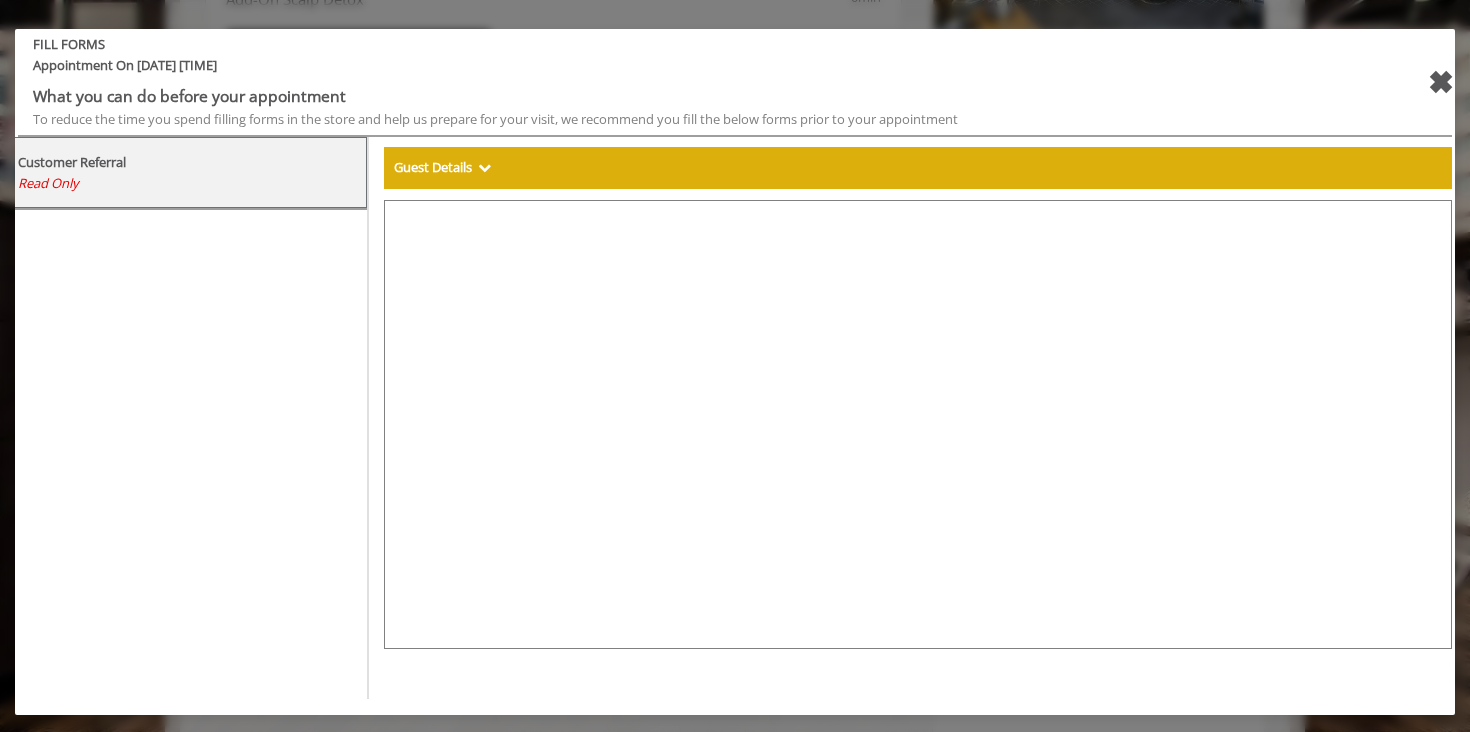 select on "***" 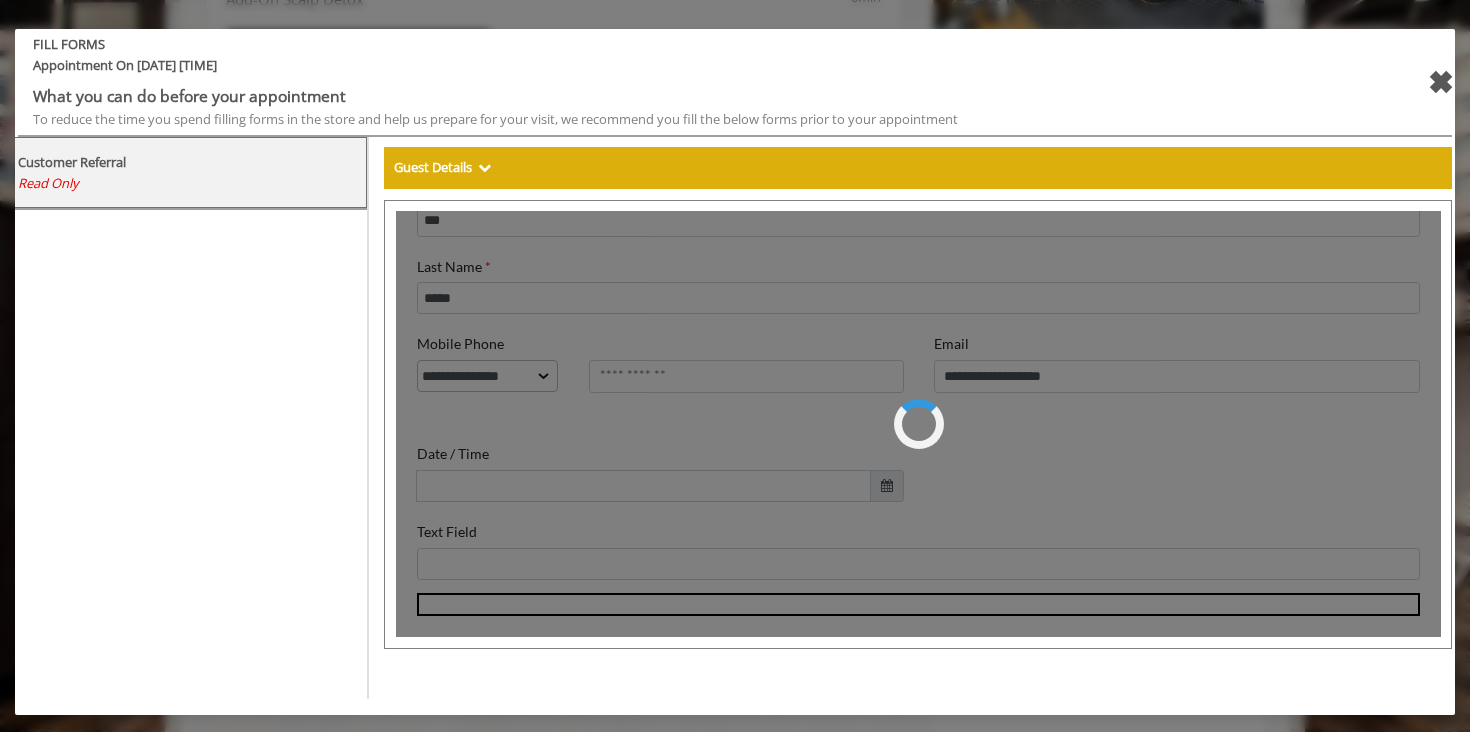 scroll, scrollTop: 514, scrollLeft: 0, axis: vertical 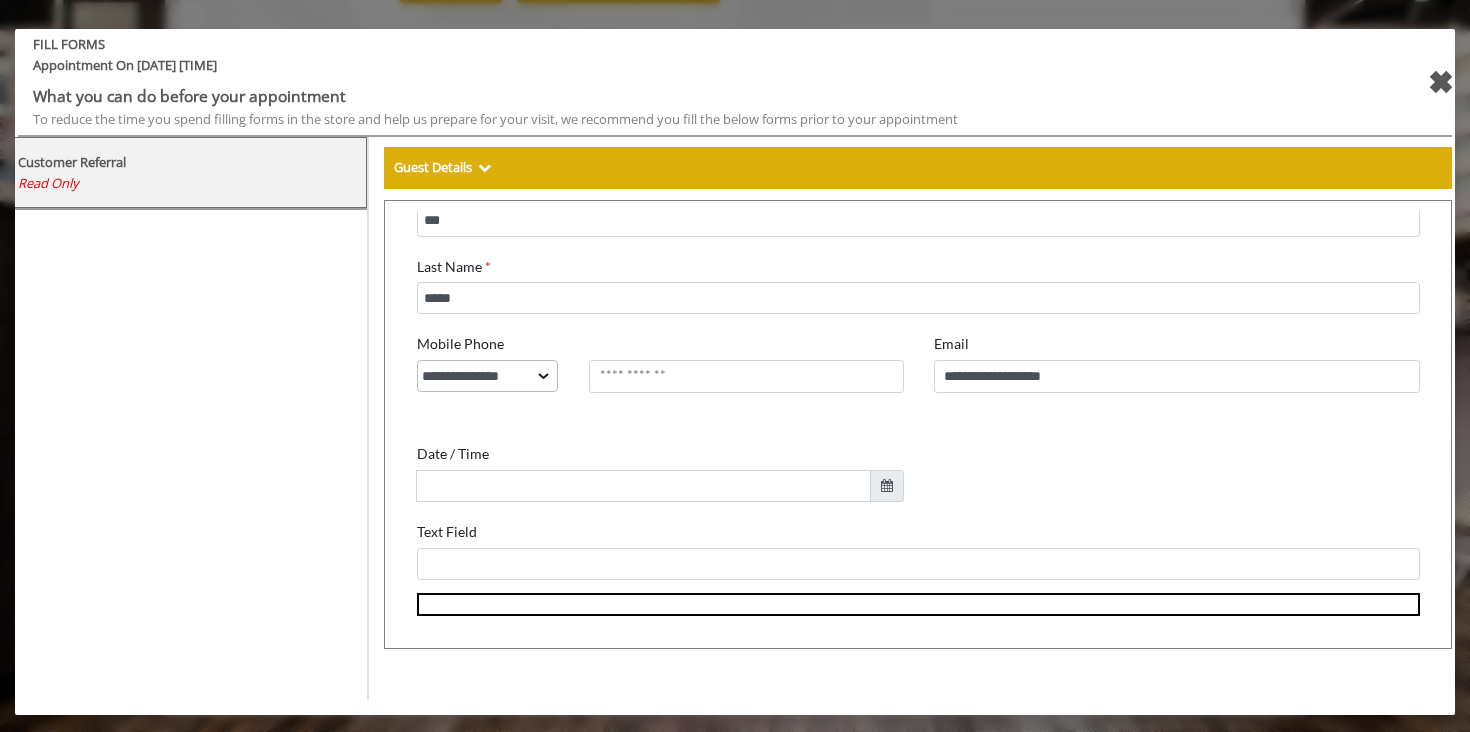 click at bounding box center [705, 593] 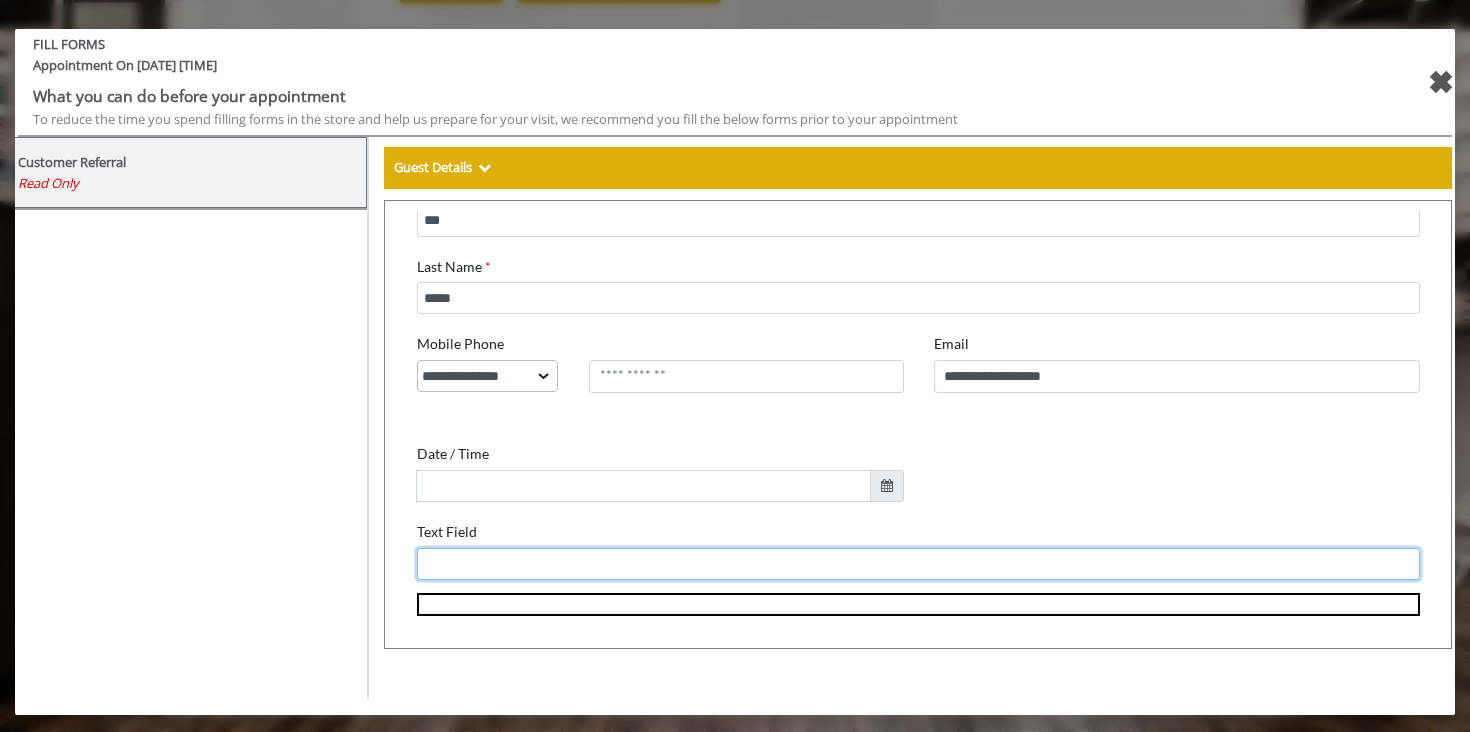 click on "Text Field" at bounding box center (905, 552) 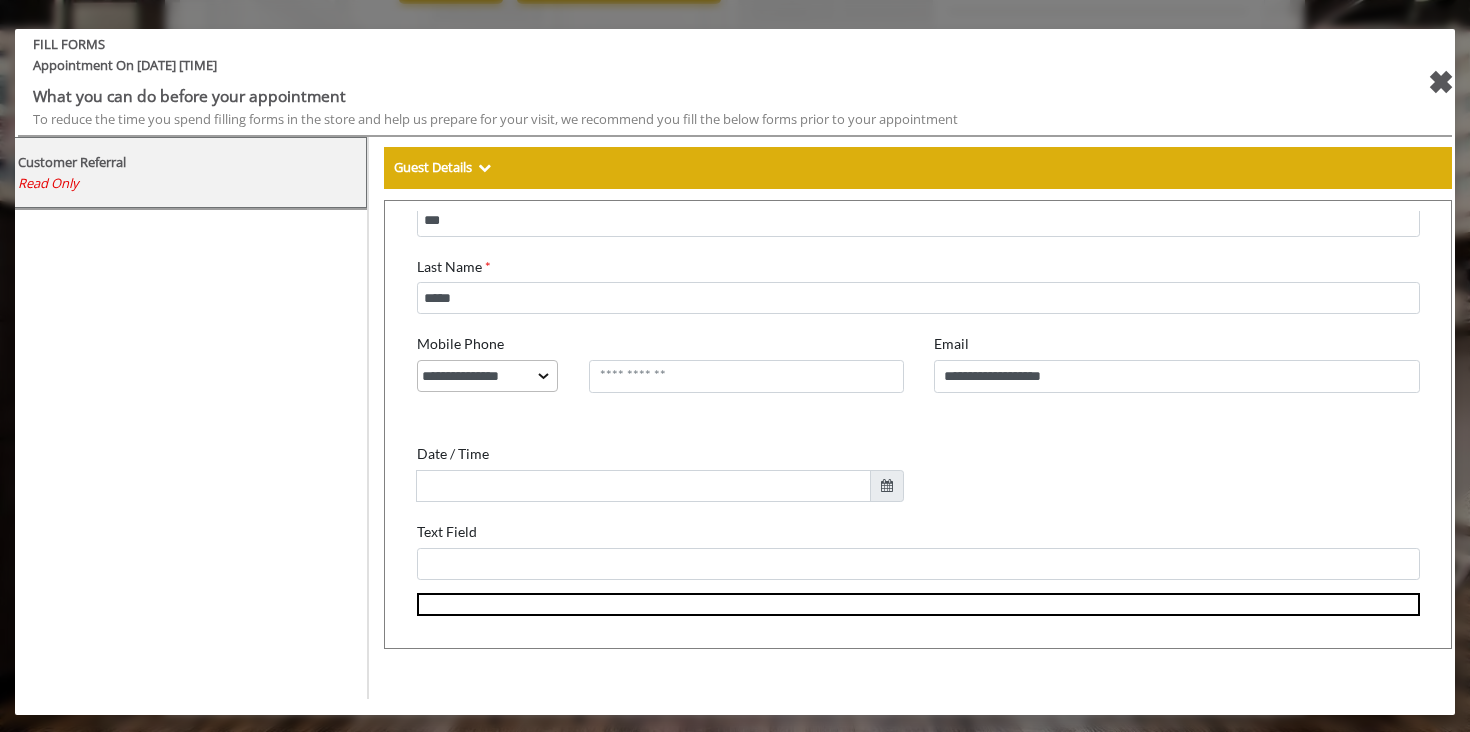 click on "**********" at bounding box center [905, 313] 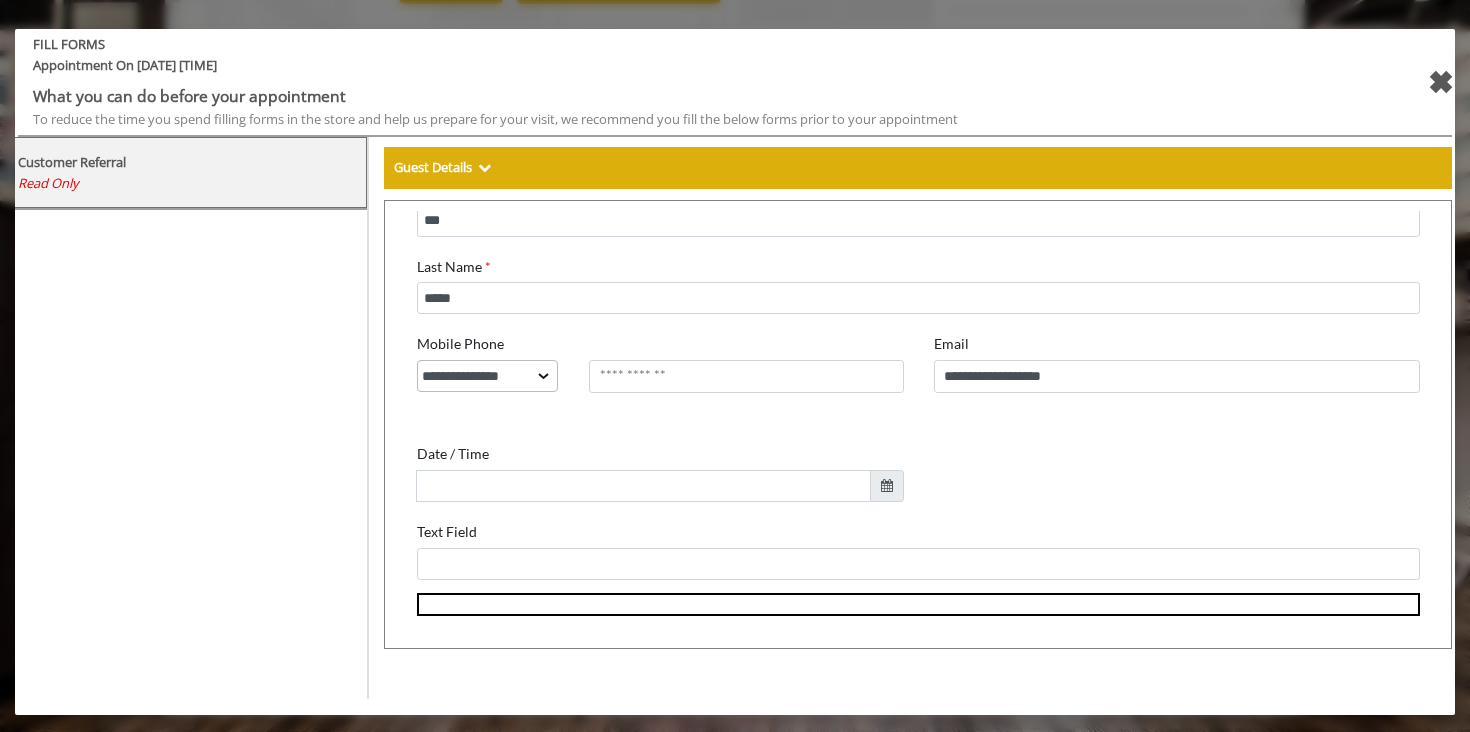 click on "✖" at bounding box center [1440, 82] 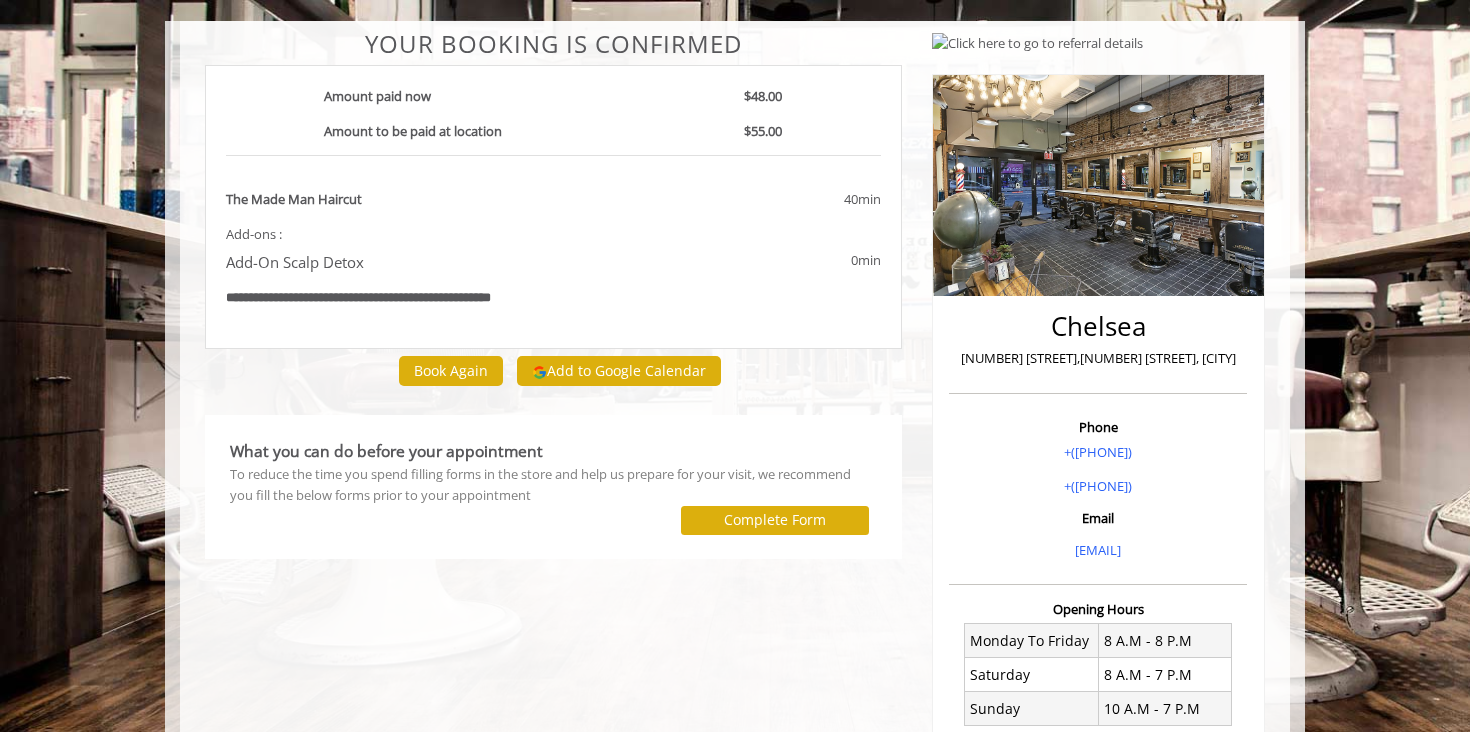 scroll, scrollTop: 0, scrollLeft: 0, axis: both 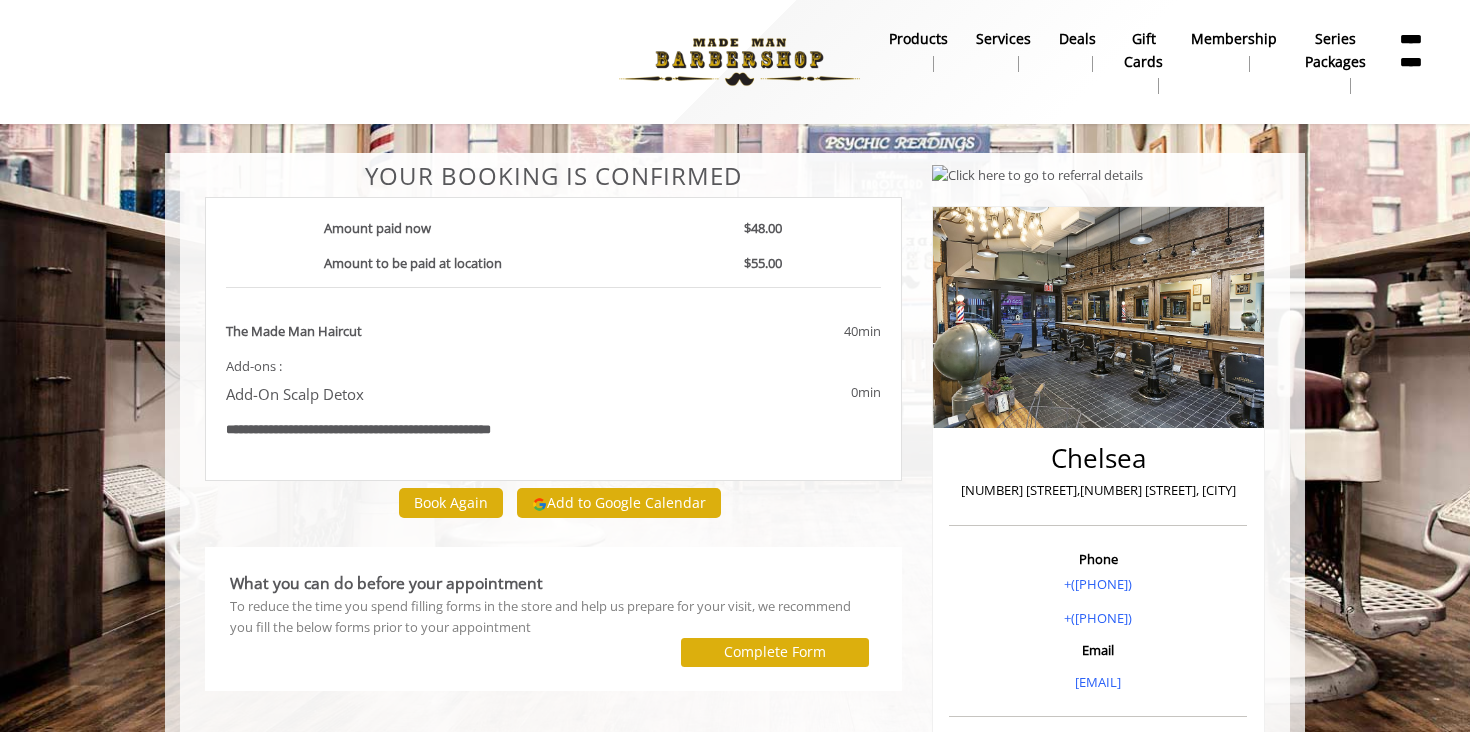 click on "[NUMBER] [STREET], [NUMBER] [STREET], [CITY]" at bounding box center [1098, 490] 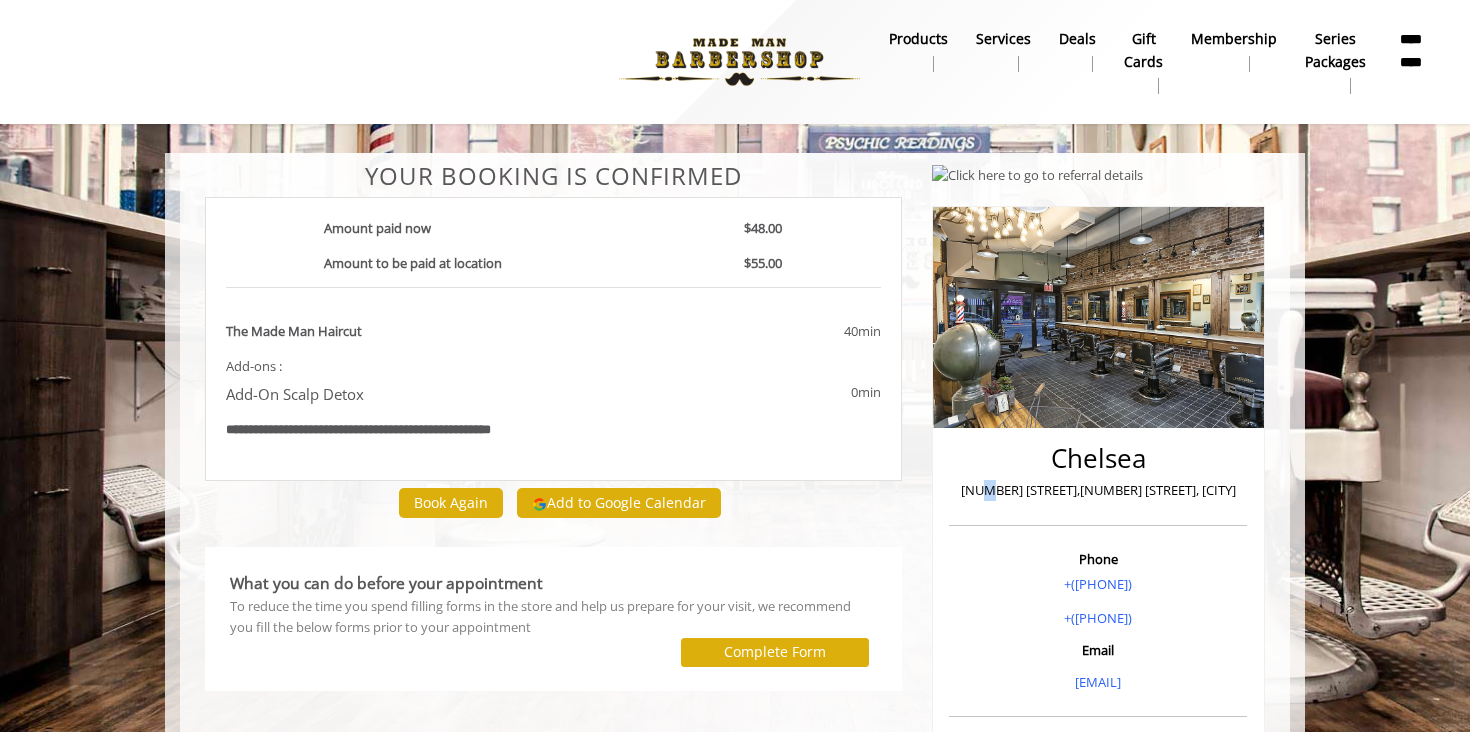click on "[NUMBER] [STREET], [NUMBER] [STREET], [CITY]" at bounding box center (1098, 490) 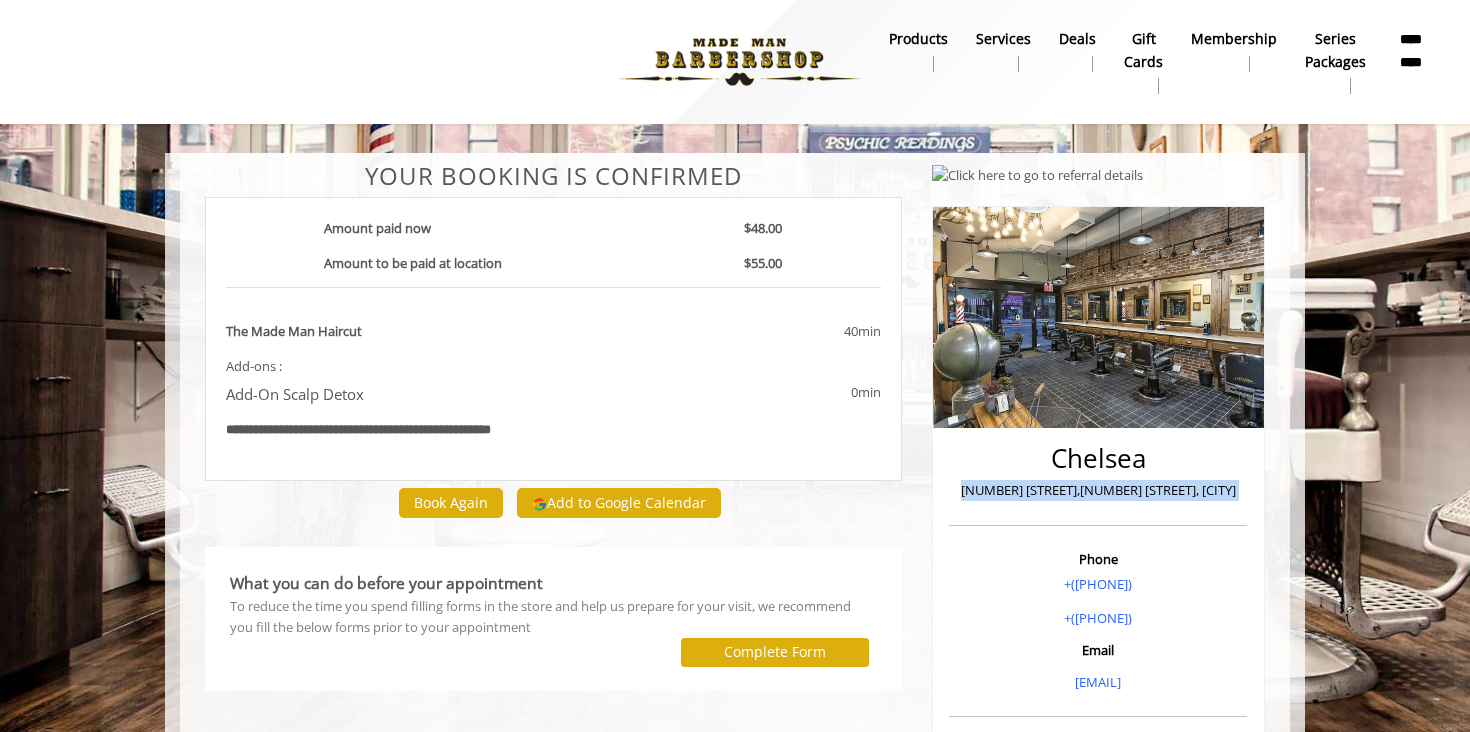 click on "[NUMBER] [STREET], [NUMBER] [STREET], [CITY]" at bounding box center [1098, 490] 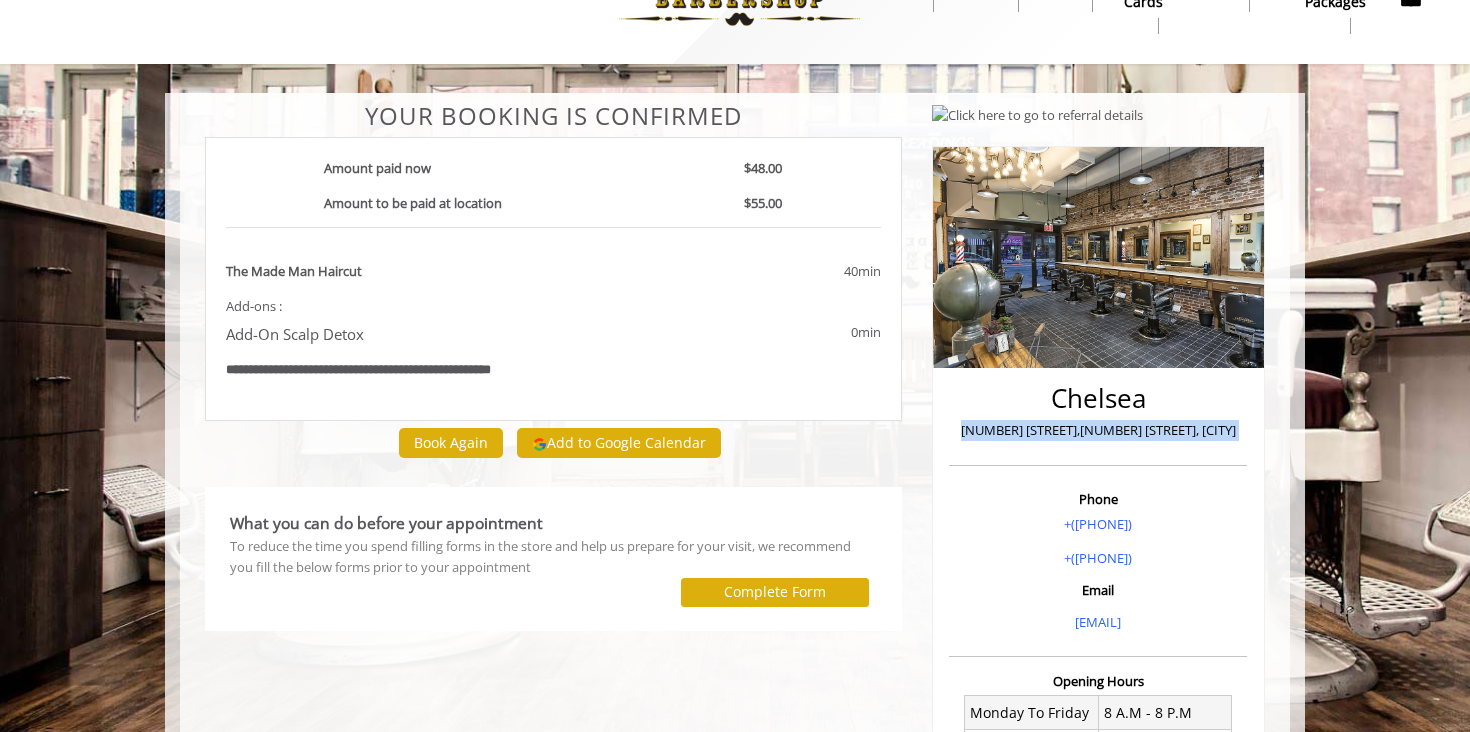 scroll, scrollTop: 0, scrollLeft: 0, axis: both 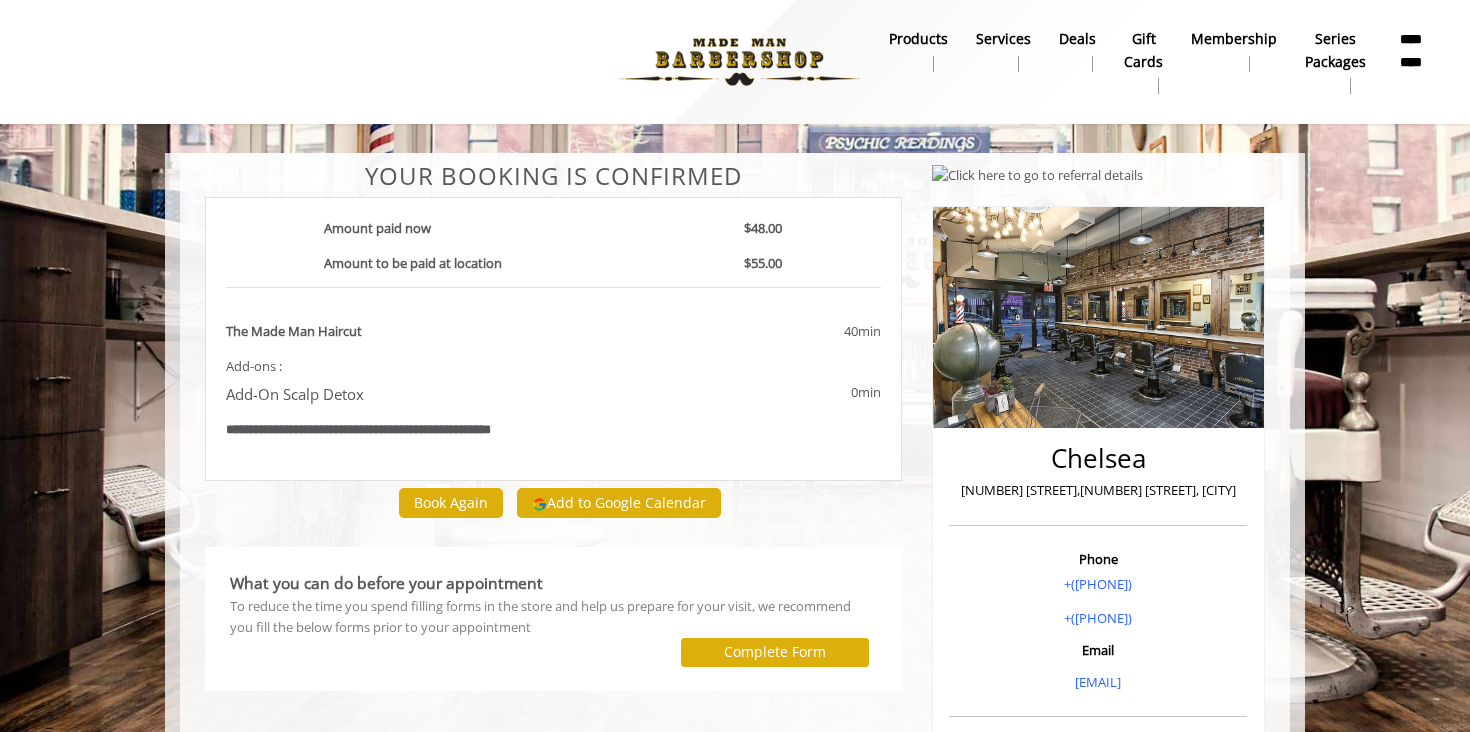 click on "**********" at bounding box center [553, 339] 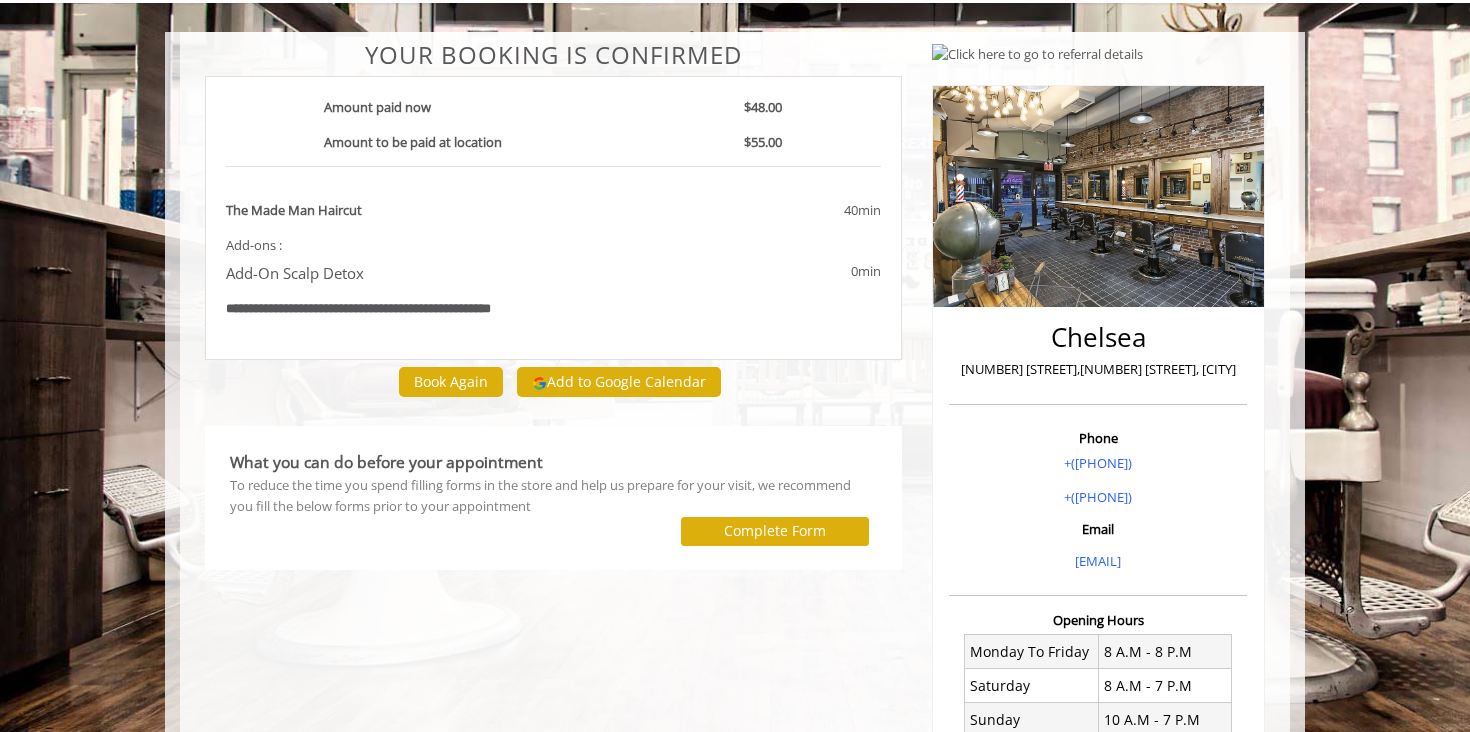 scroll, scrollTop: 133, scrollLeft: 0, axis: vertical 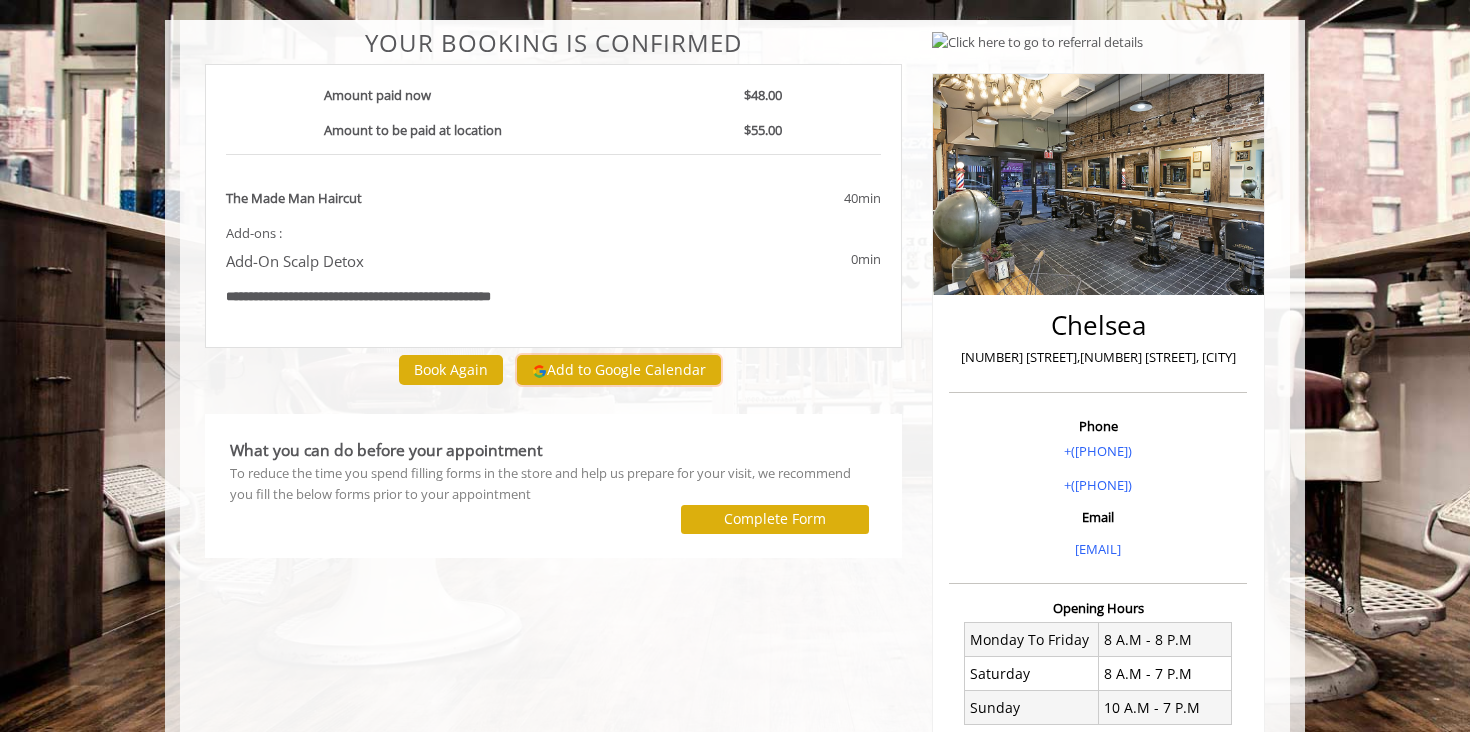 click on "Add to Google Calendar" at bounding box center (619, 370) 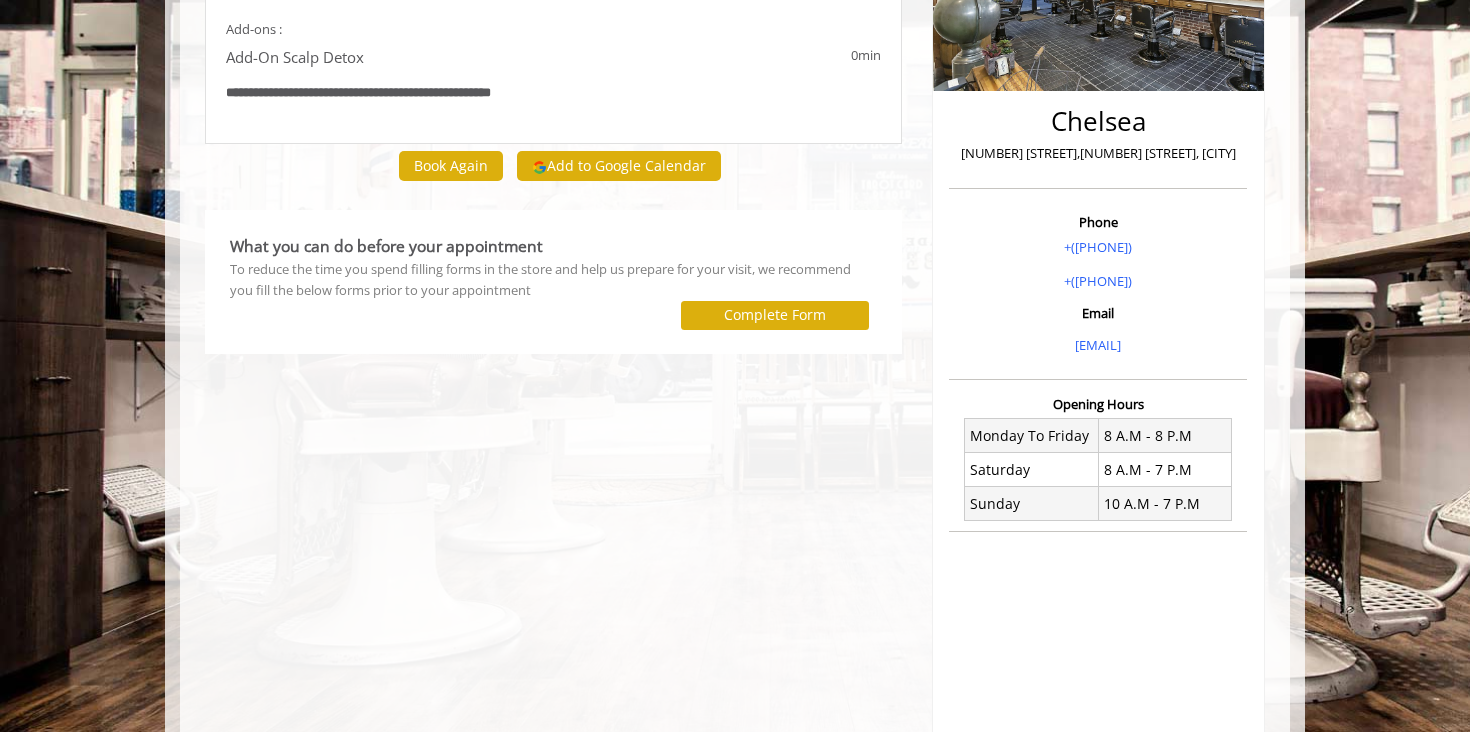 scroll, scrollTop: 0, scrollLeft: 0, axis: both 